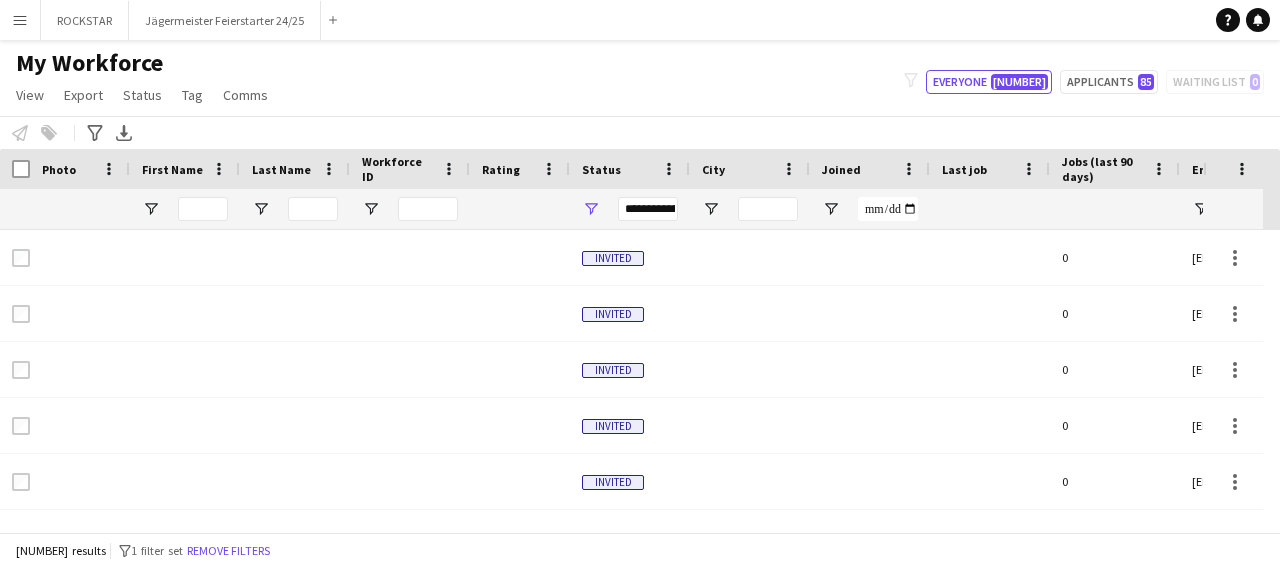 scroll, scrollTop: 0, scrollLeft: 0, axis: both 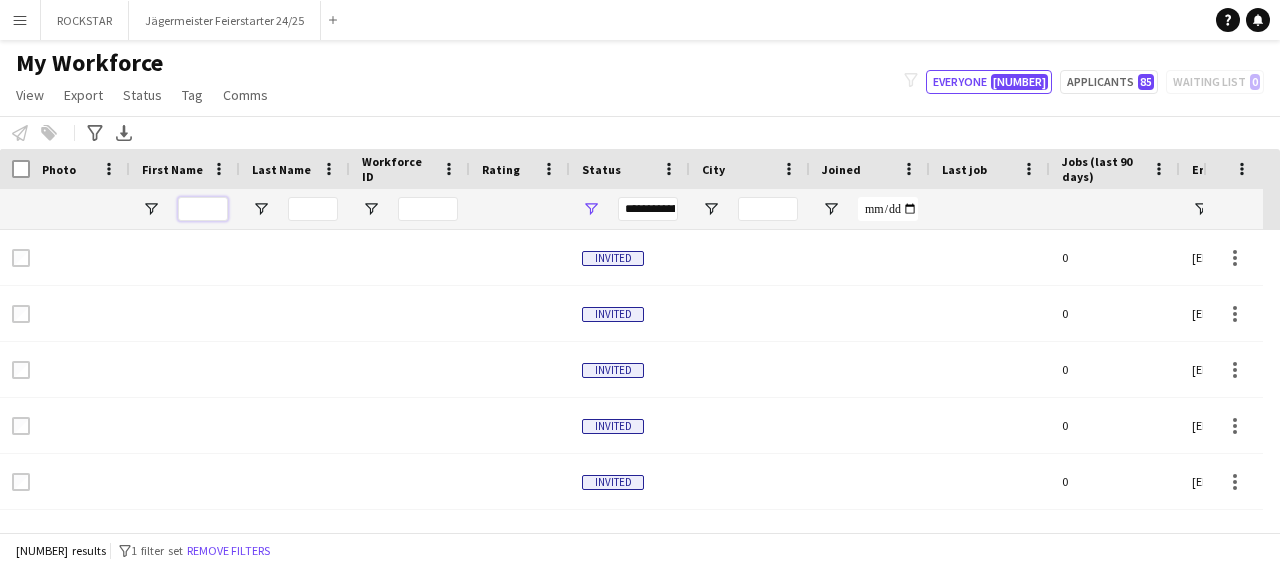 click at bounding box center [203, 209] 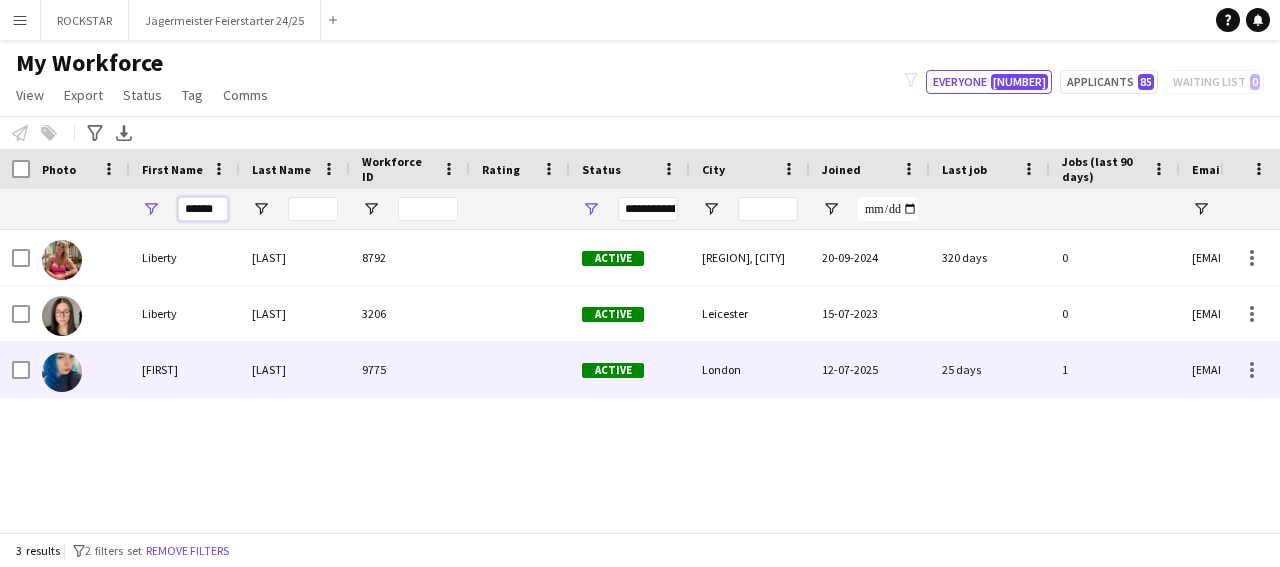 type on "******" 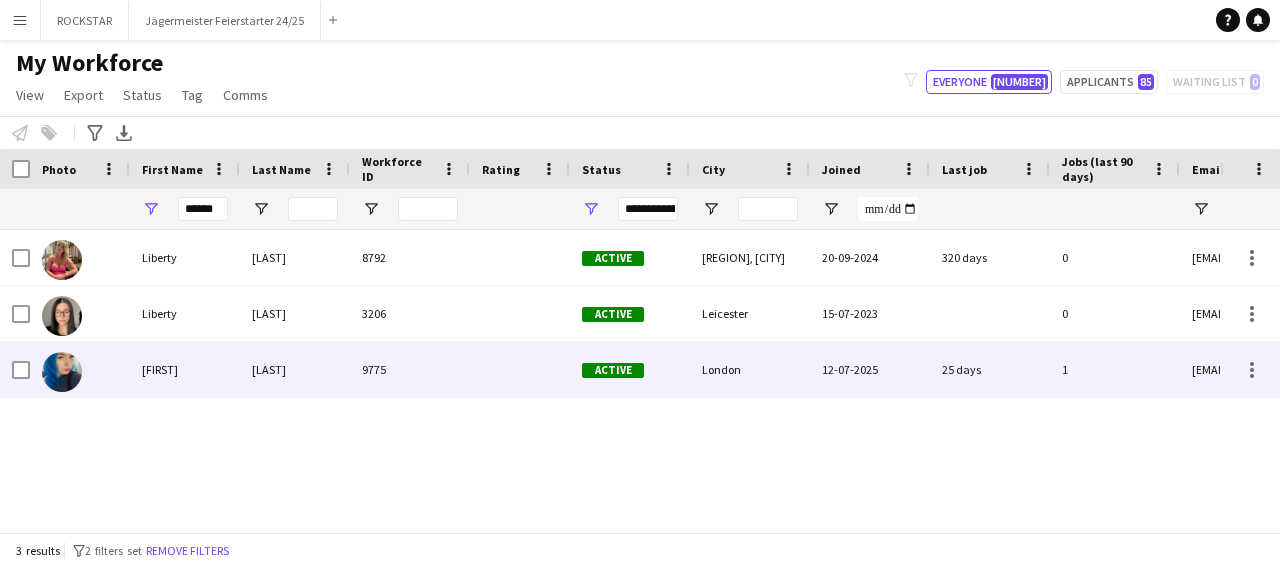 click on "London" at bounding box center (750, 369) 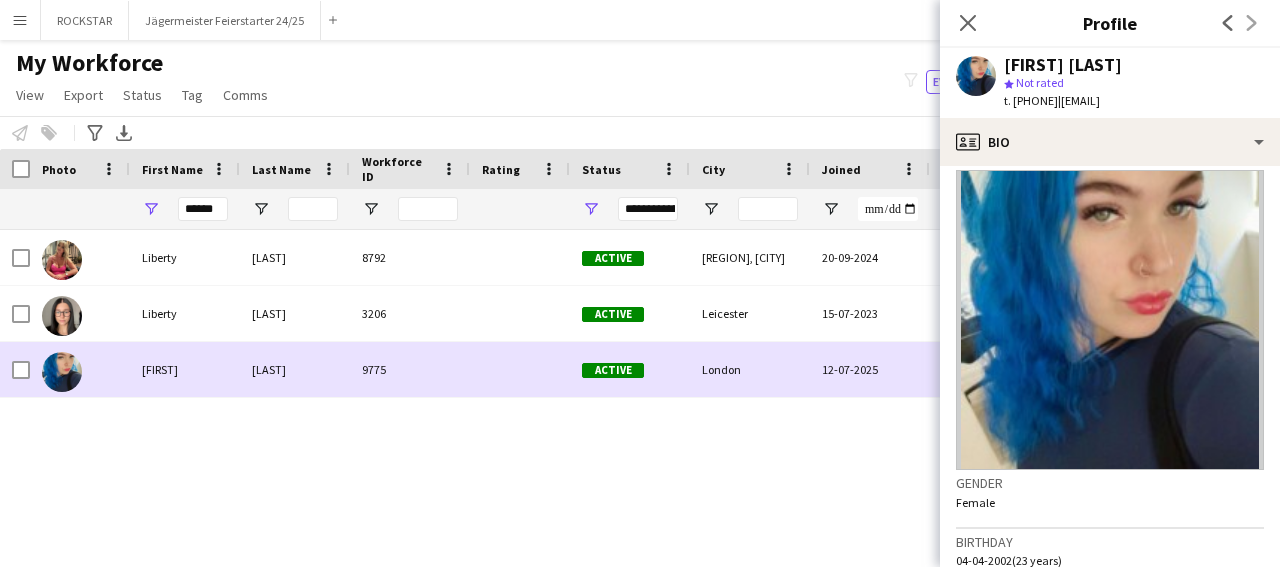 scroll, scrollTop: 0, scrollLeft: 0, axis: both 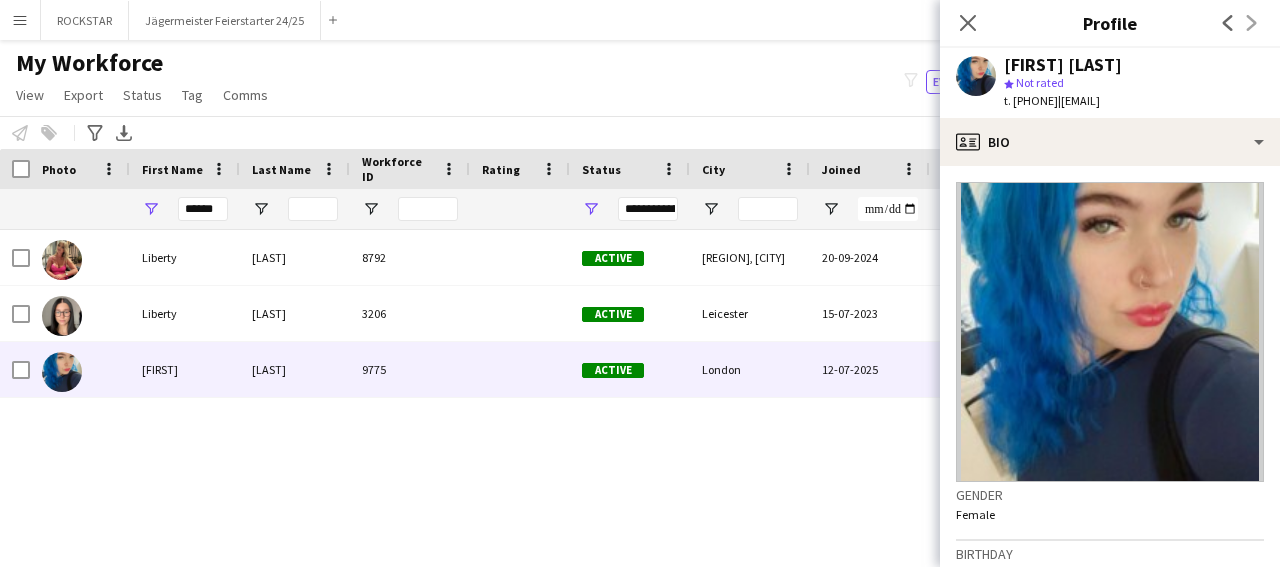 click on "Menu" at bounding box center [20, 20] 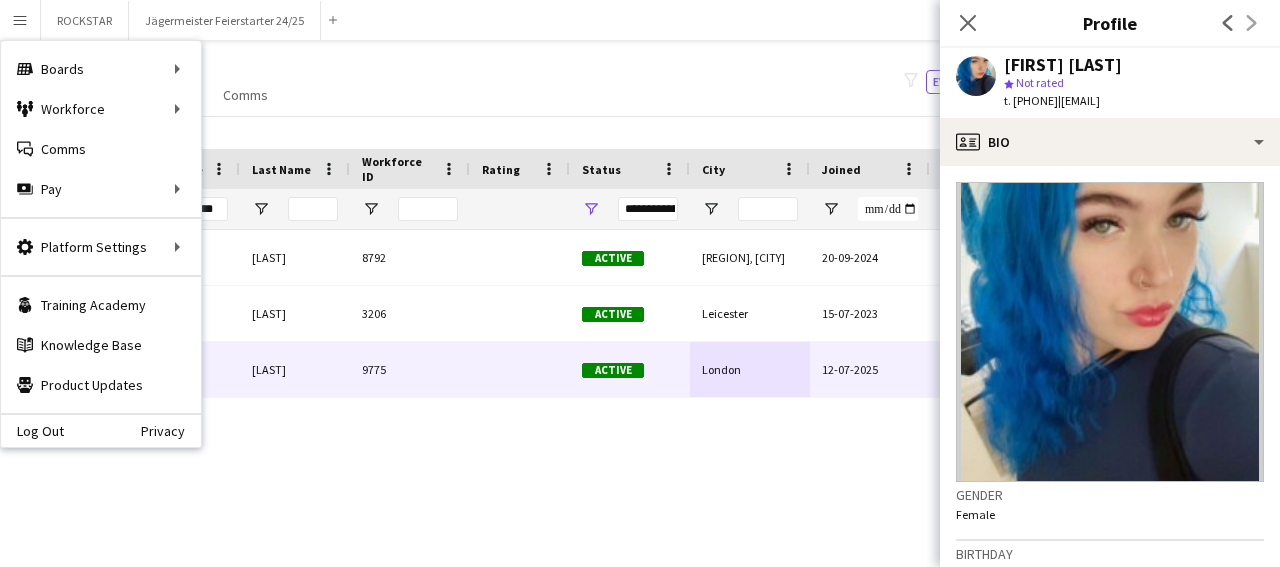 click on "Boards Boards All jobs Status Workforce Workforce My Workforce Recruiting Comms Comms Pay Pay Approvals Payments Reports" at bounding box center (101, 129) 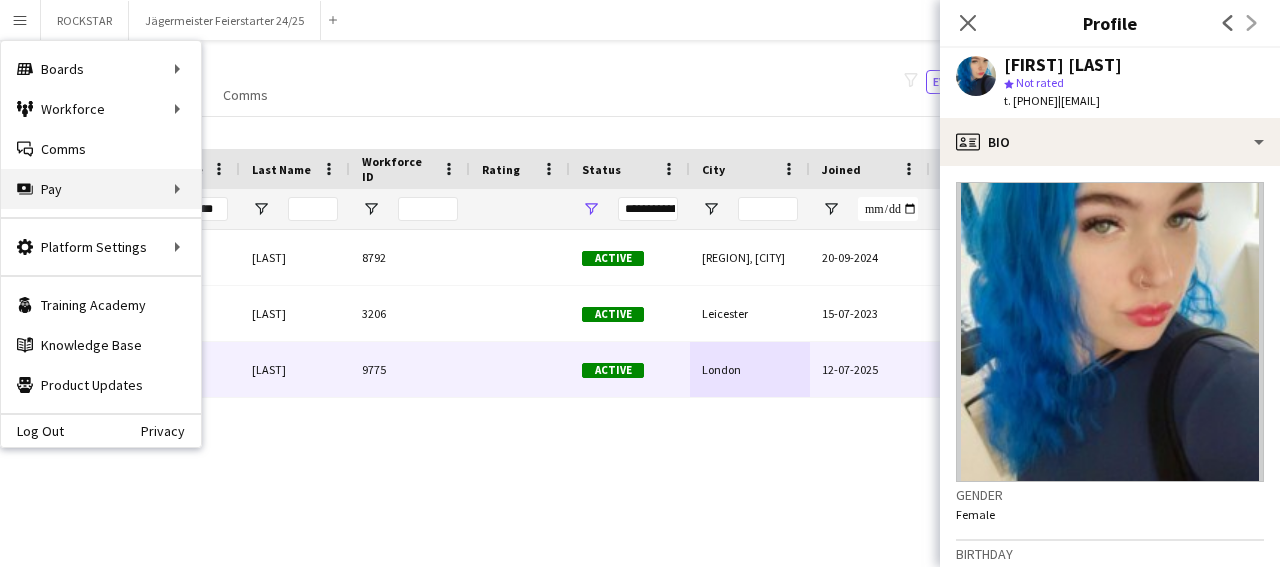 click on "Pay
Pay" at bounding box center (101, 189) 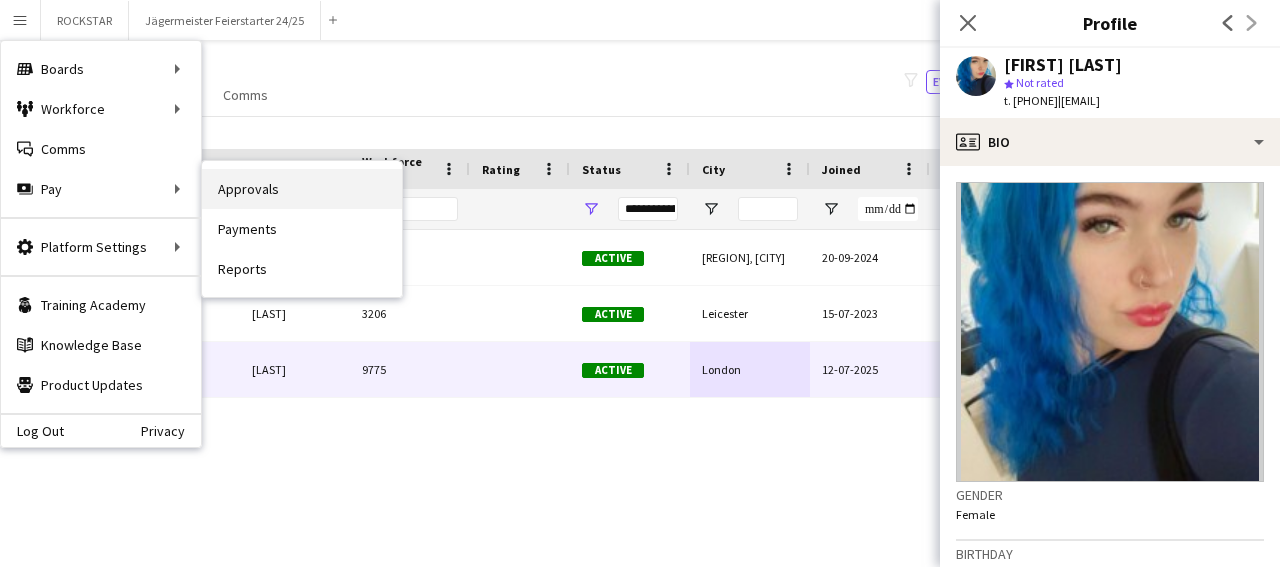 click on "Approvals" at bounding box center (302, 189) 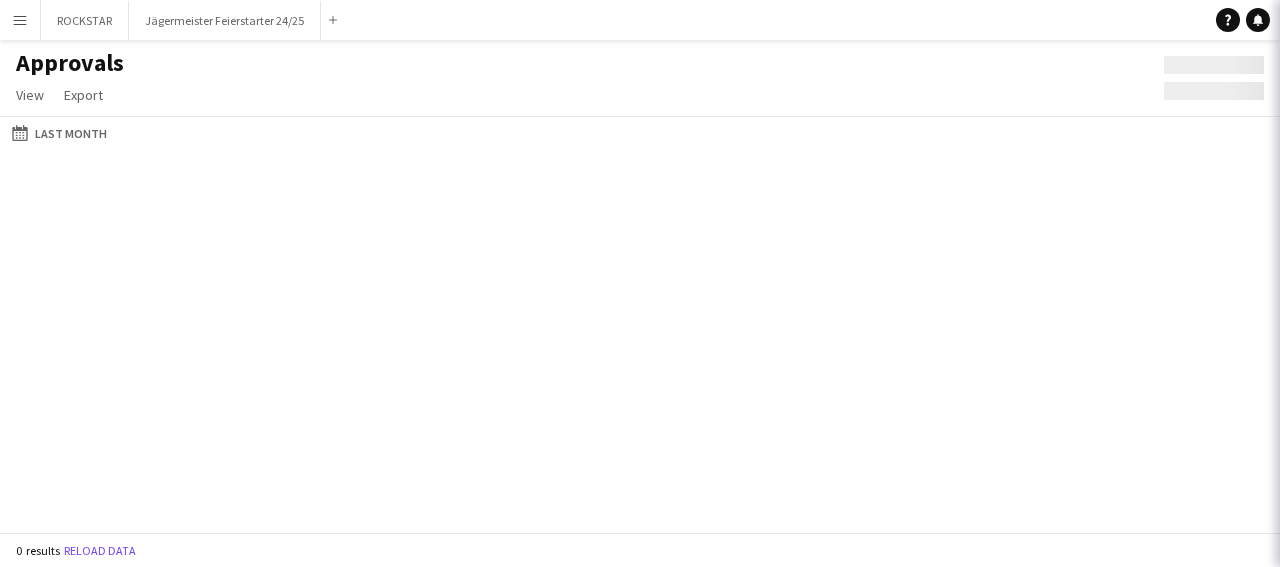 click on "Approvals View Customise view Customise filters Reset Filters Reset View Reset All Export" at bounding box center (640, 283) 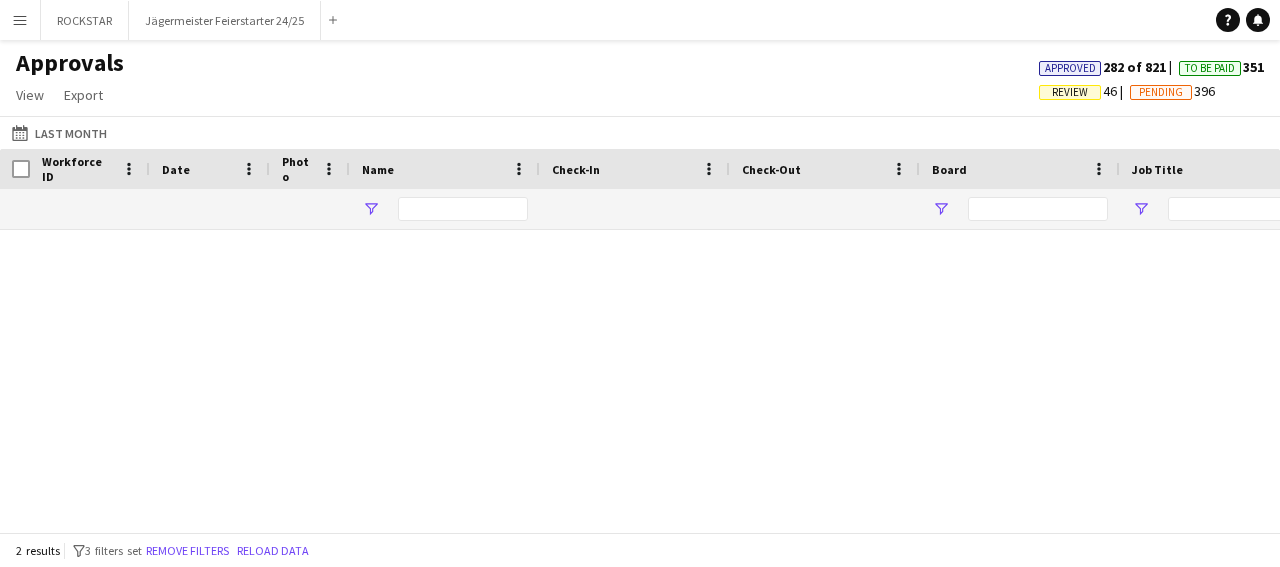 type on "****" 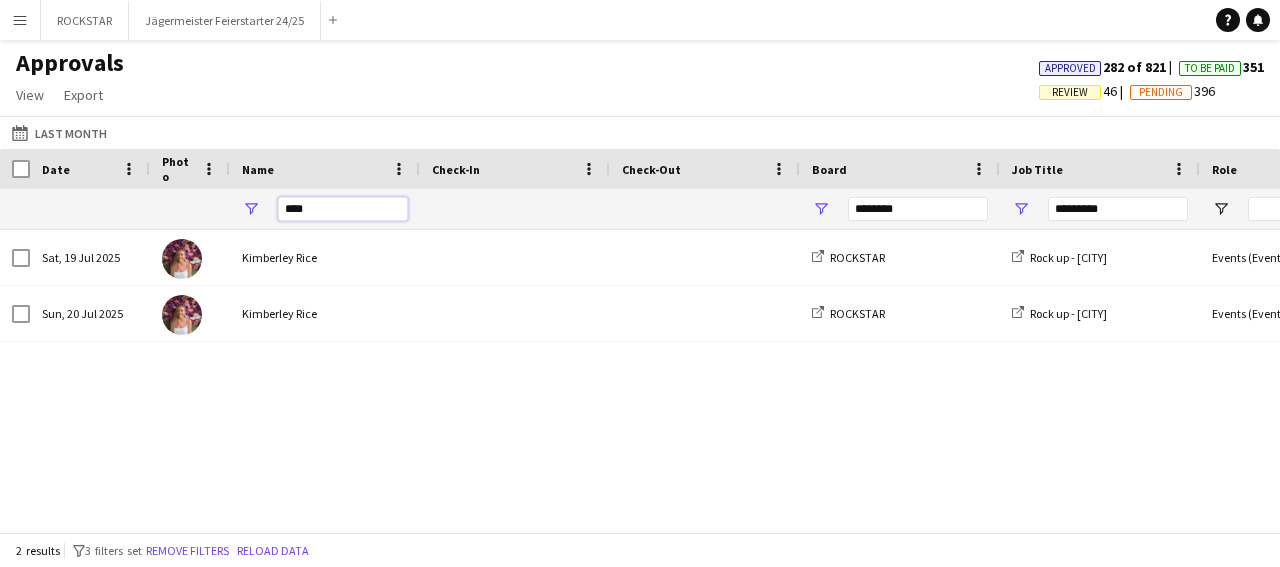 click on "****" at bounding box center [343, 209] 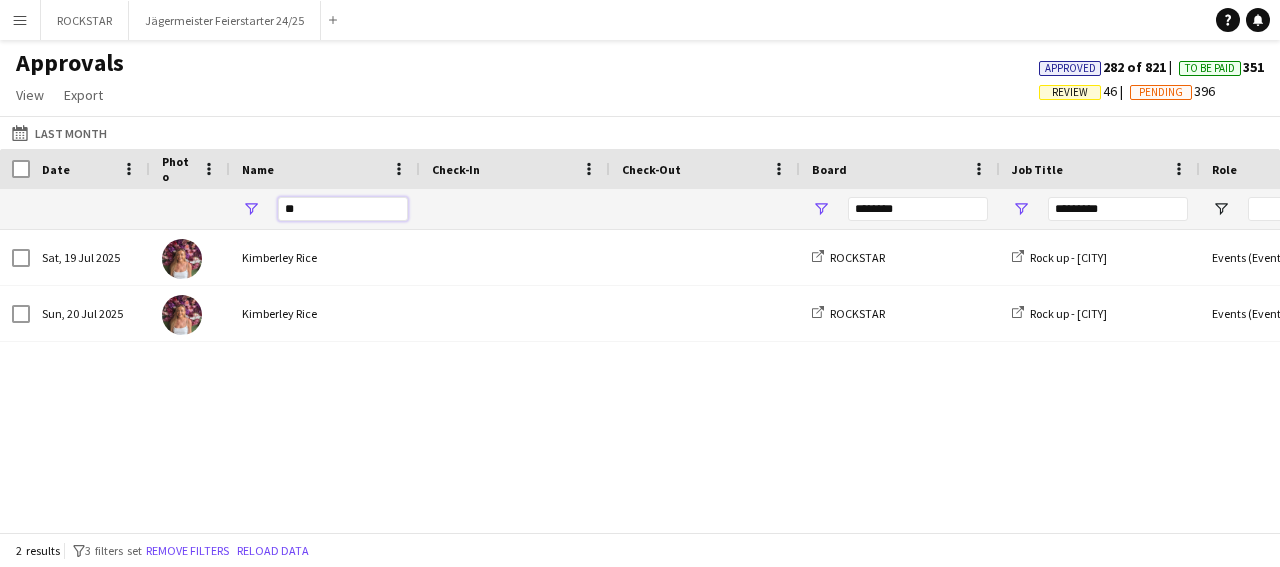 type on "*" 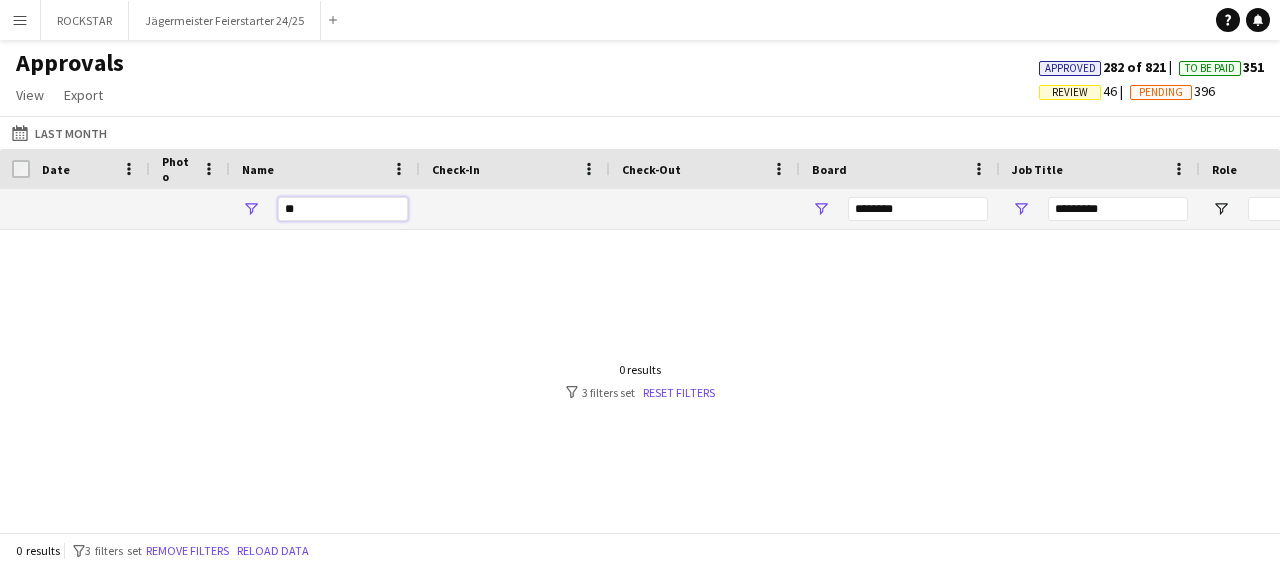 type on "*" 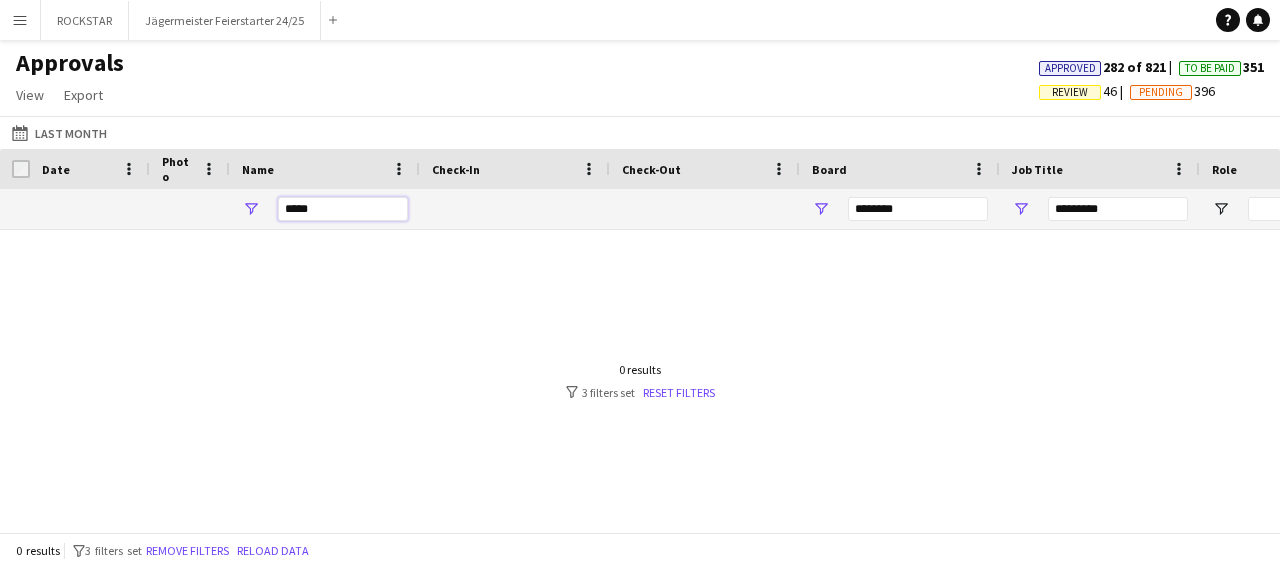type on "*****" 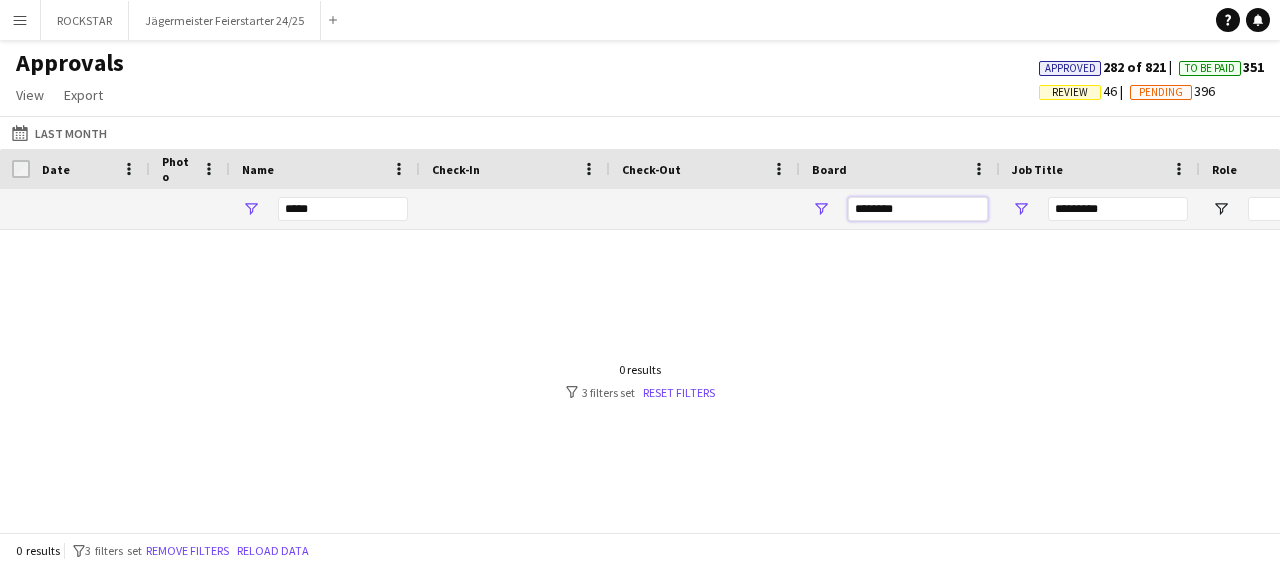 click on "********" at bounding box center [918, 209] 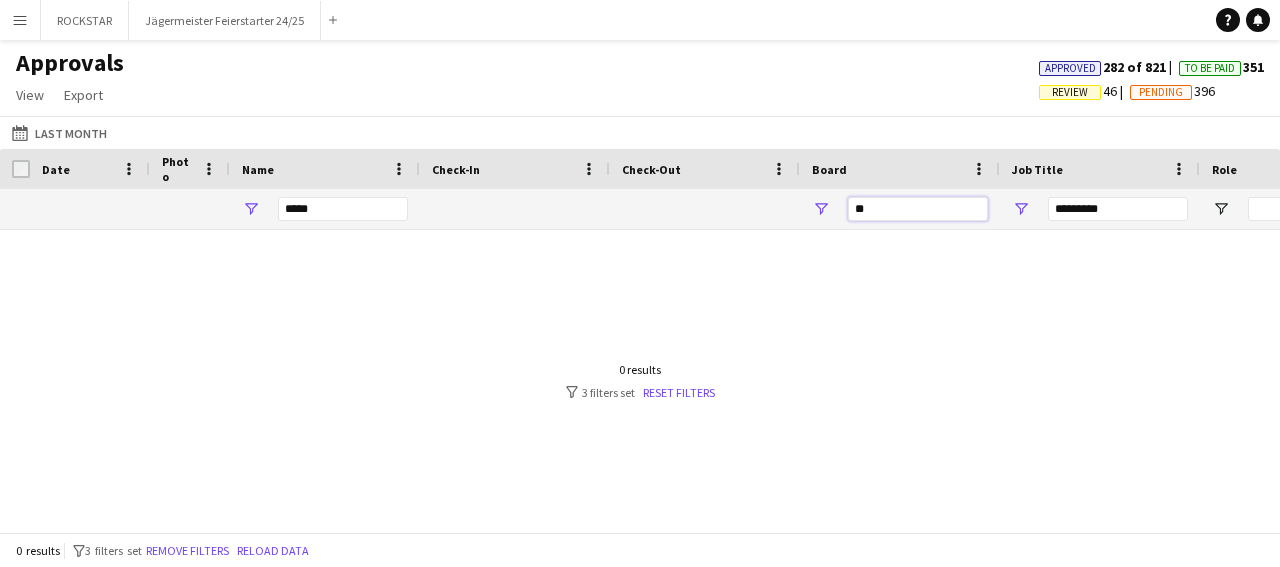 type on "*" 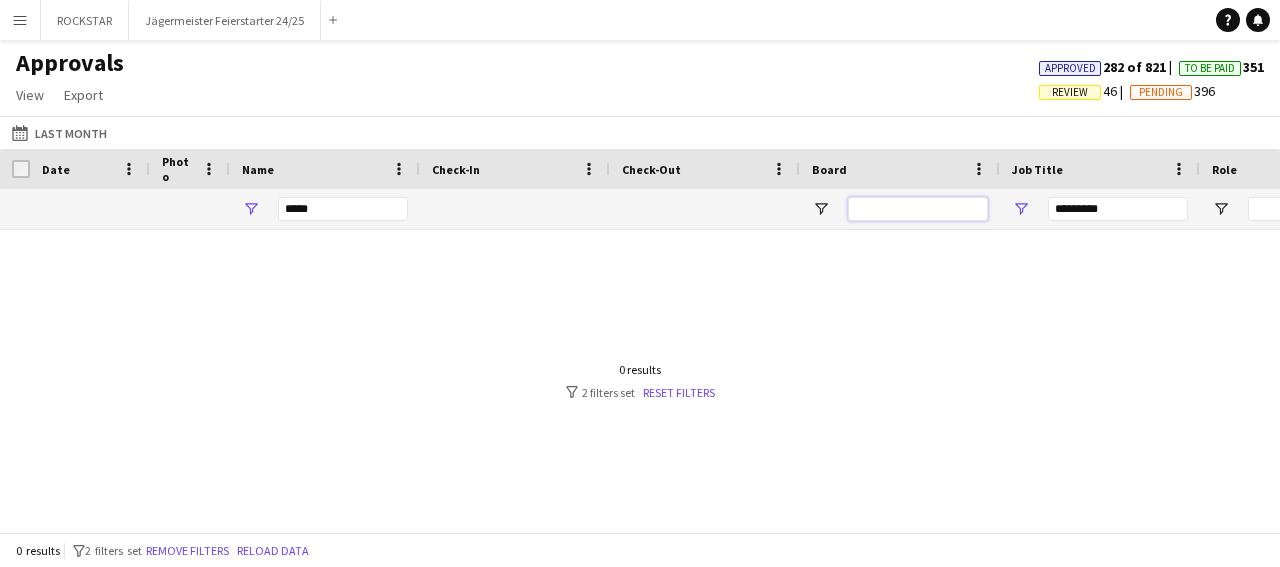 type 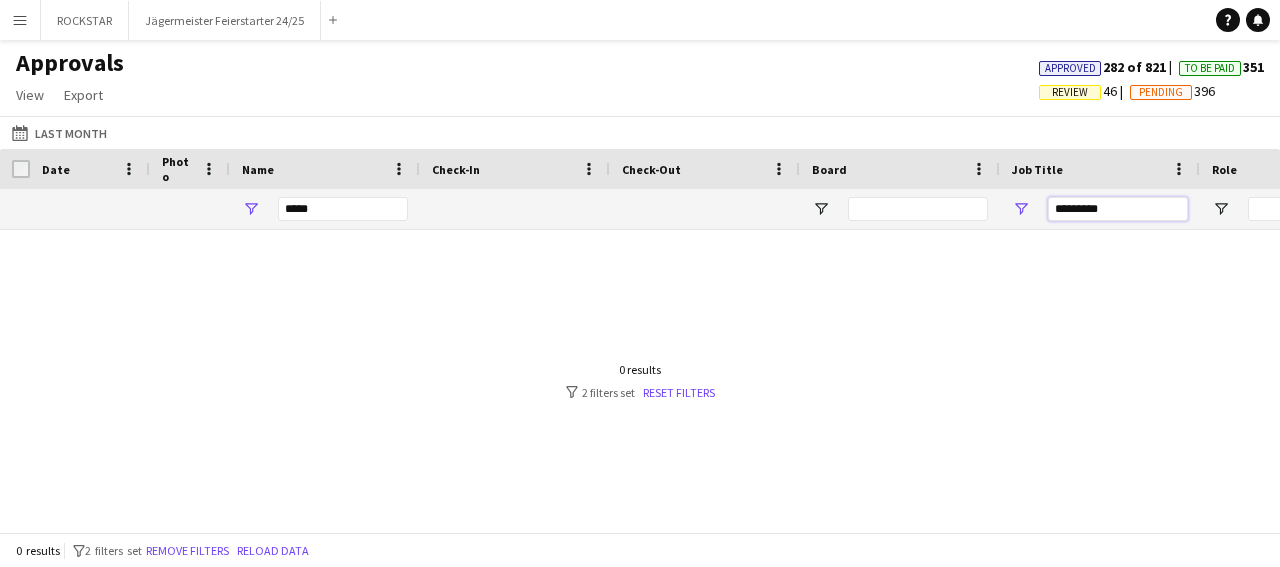click on "*********" at bounding box center (1118, 209) 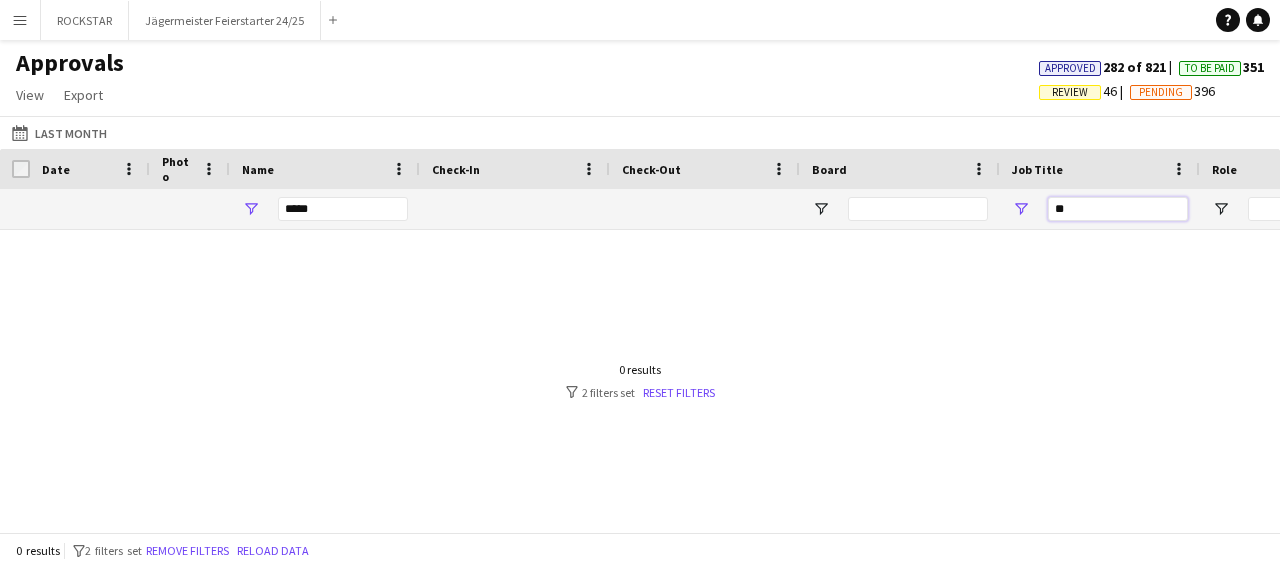 type on "*" 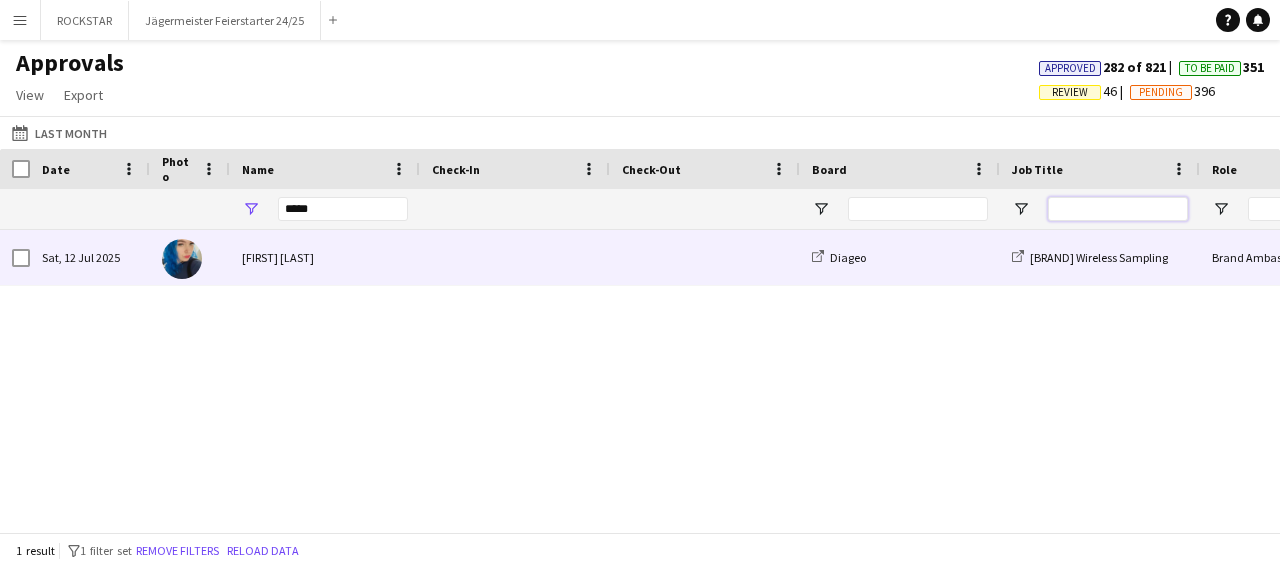 type 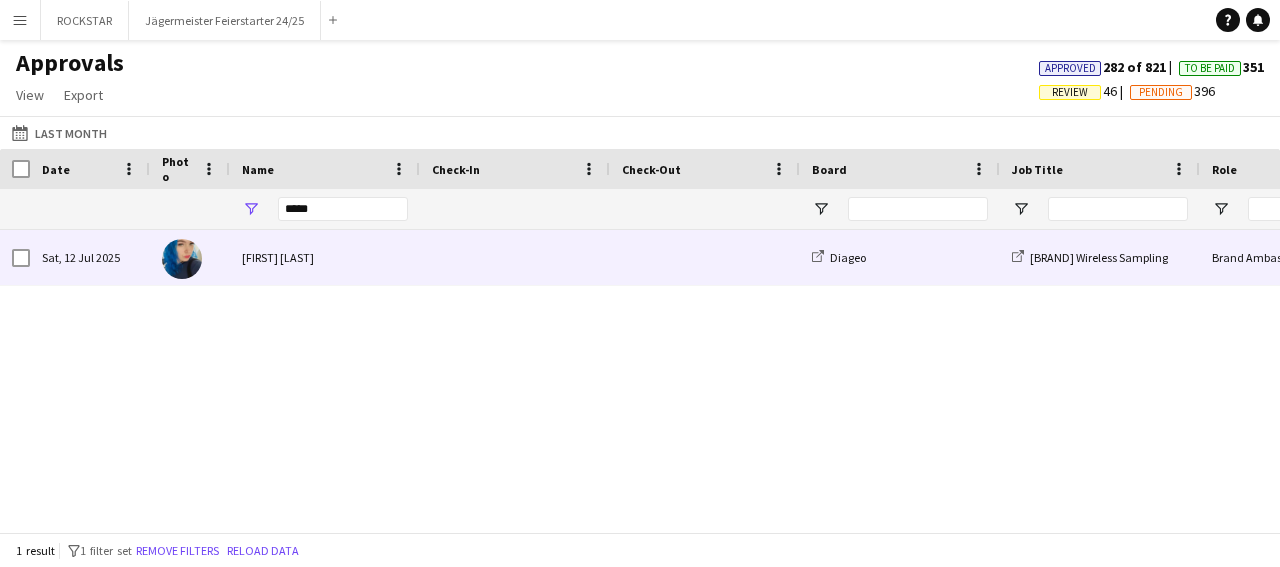 click on "Diageo" at bounding box center (900, 257) 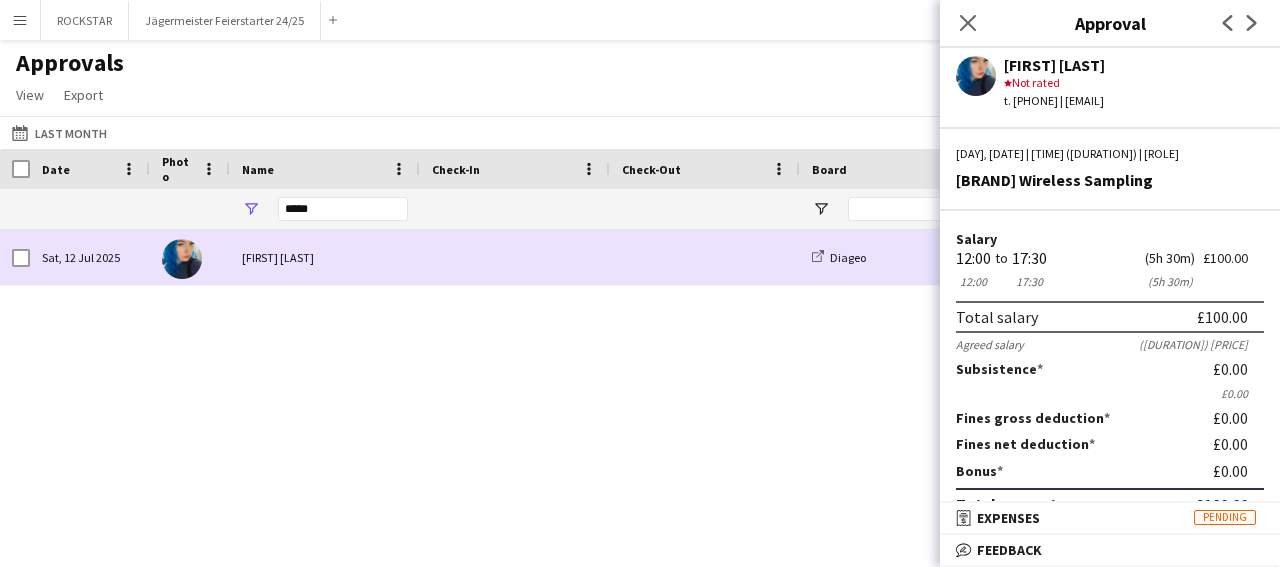 scroll, scrollTop: 0, scrollLeft: 0, axis: both 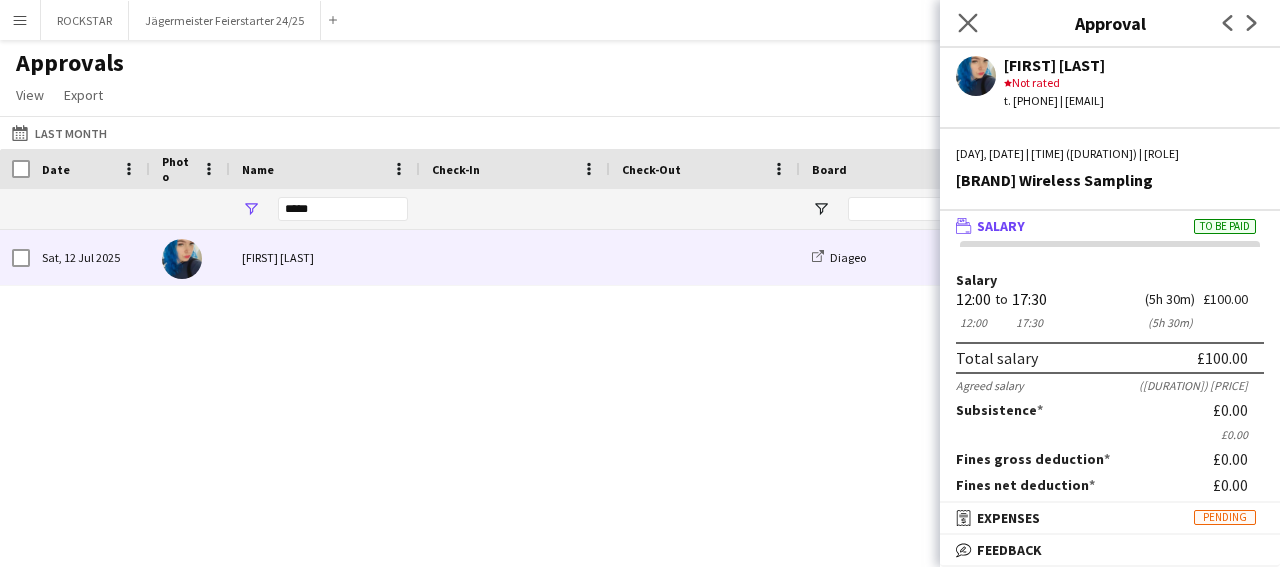 click on "Close pop-in" 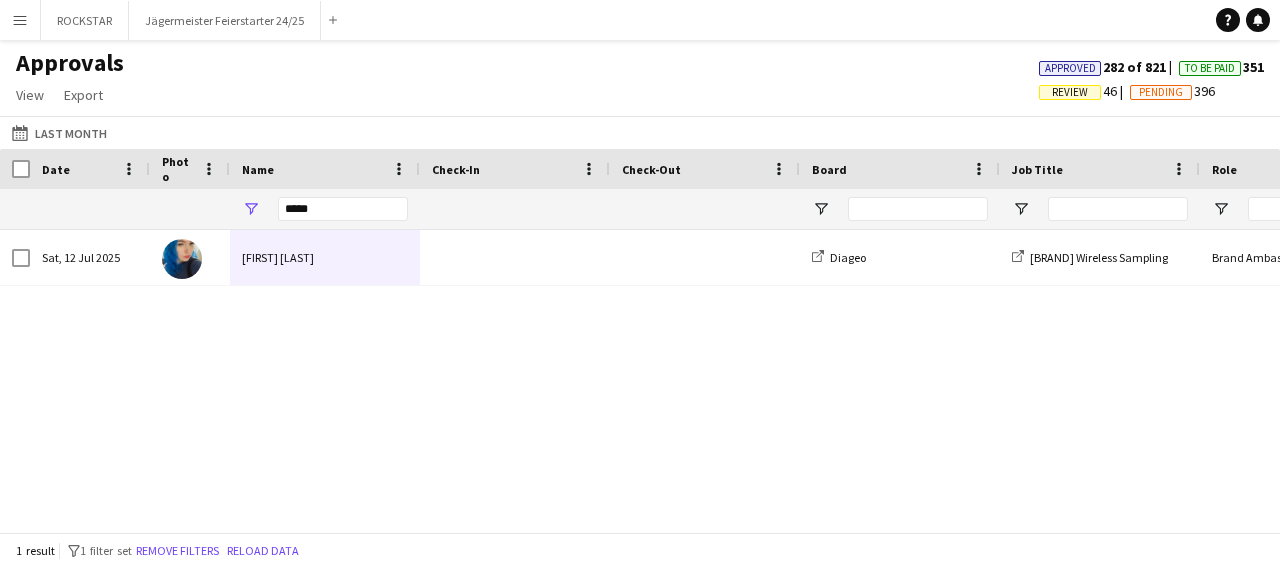 click on "Menu" at bounding box center [20, 20] 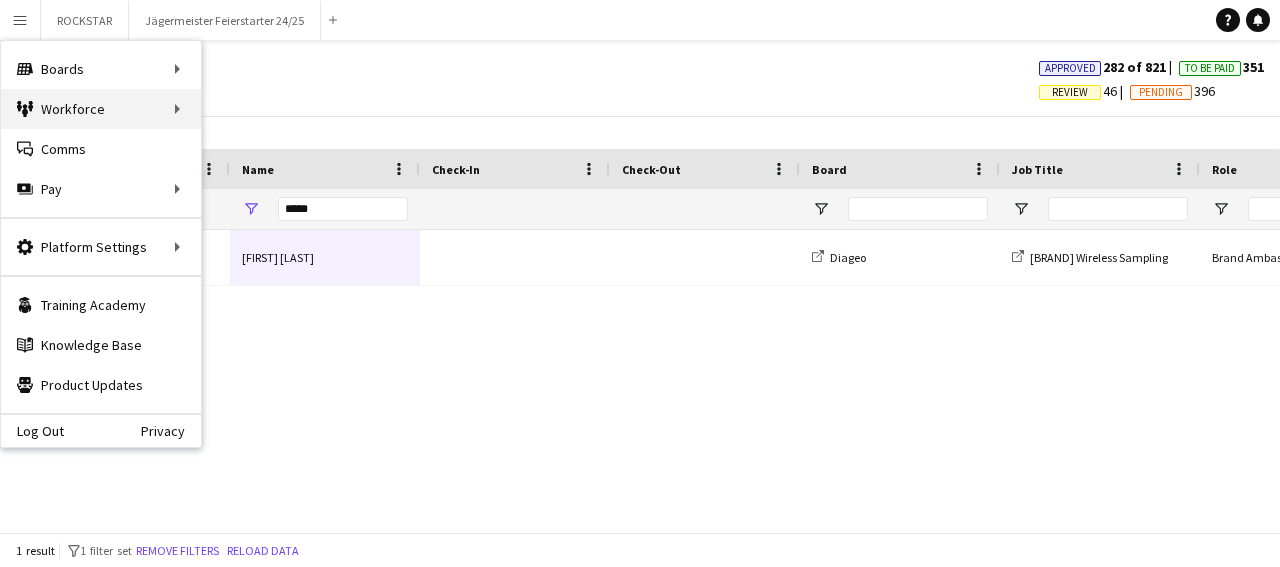 click on "Workforce
Workforce" at bounding box center (101, 109) 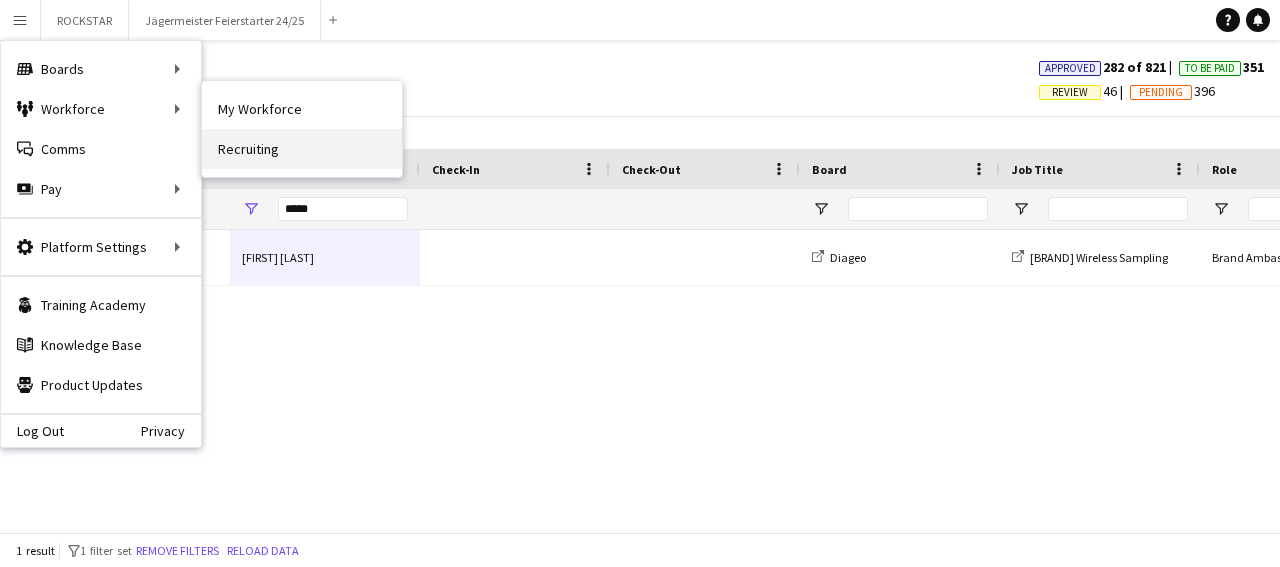 click on "Recruiting" at bounding box center [302, 149] 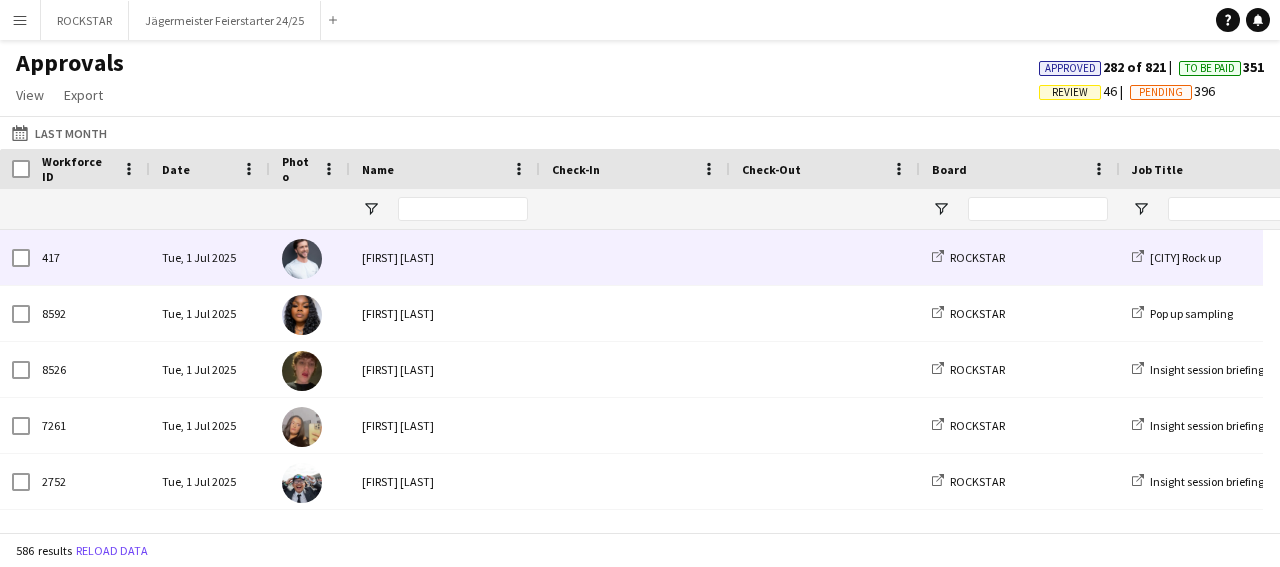 type on "*****" 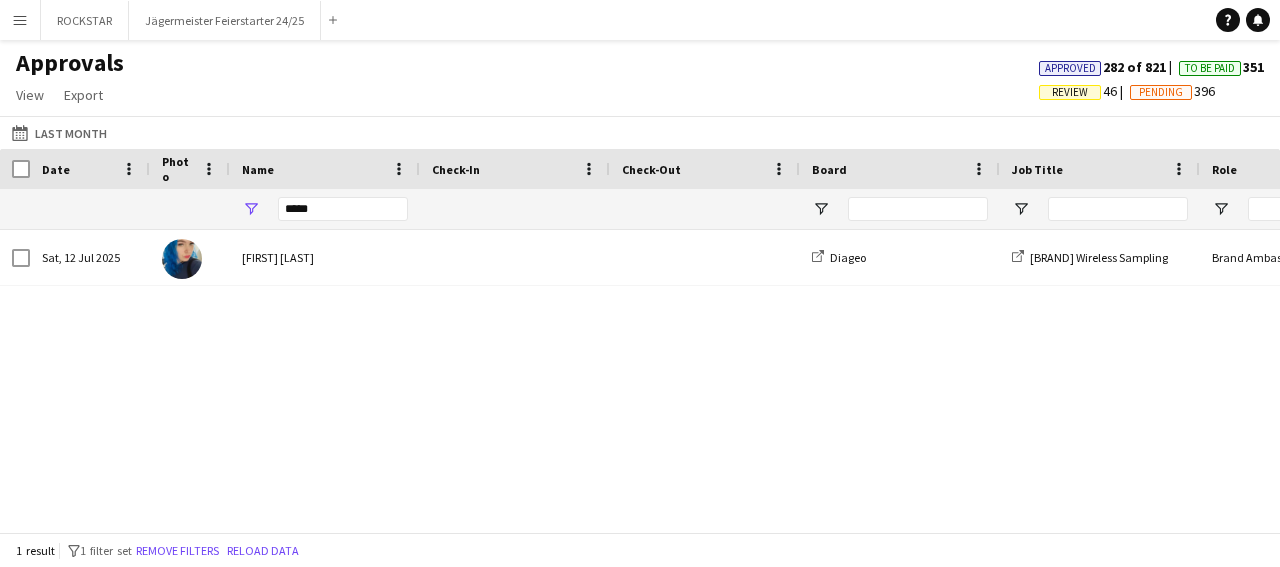 click on "Menu" at bounding box center (20, 20) 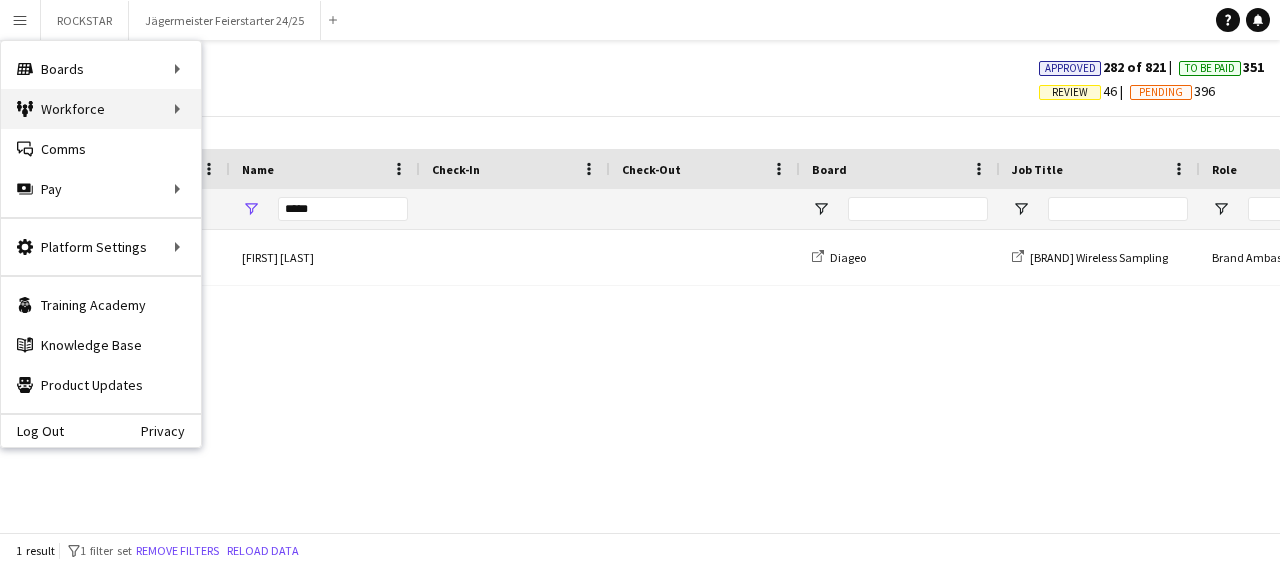 click on "Workforce
Workforce" at bounding box center [101, 109] 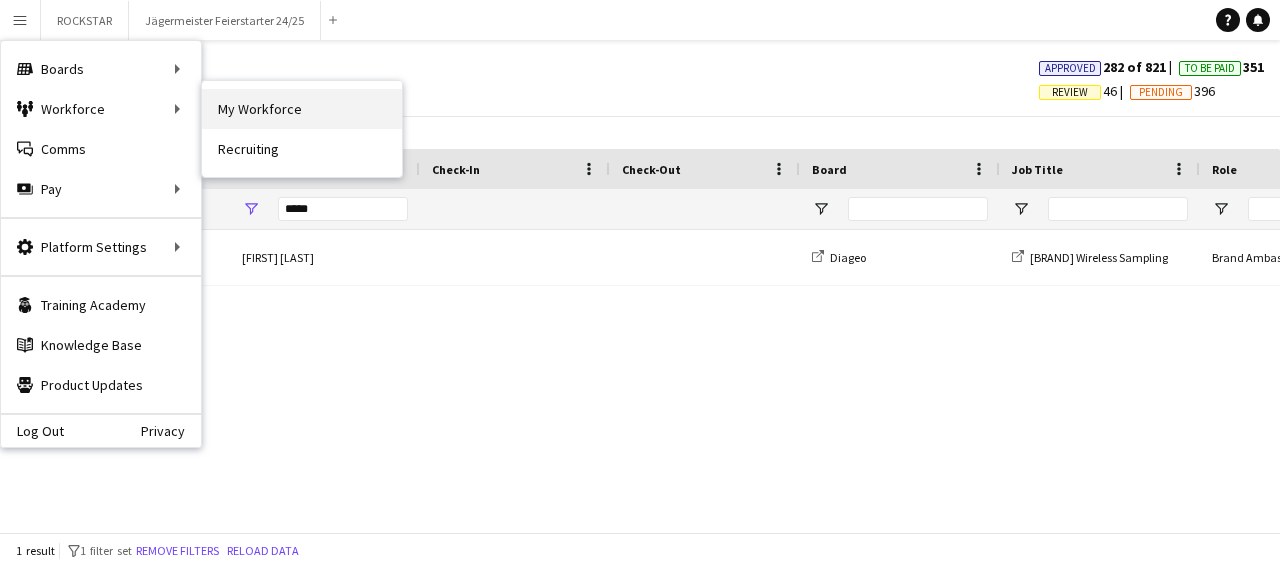 click on "My Workforce" at bounding box center [302, 109] 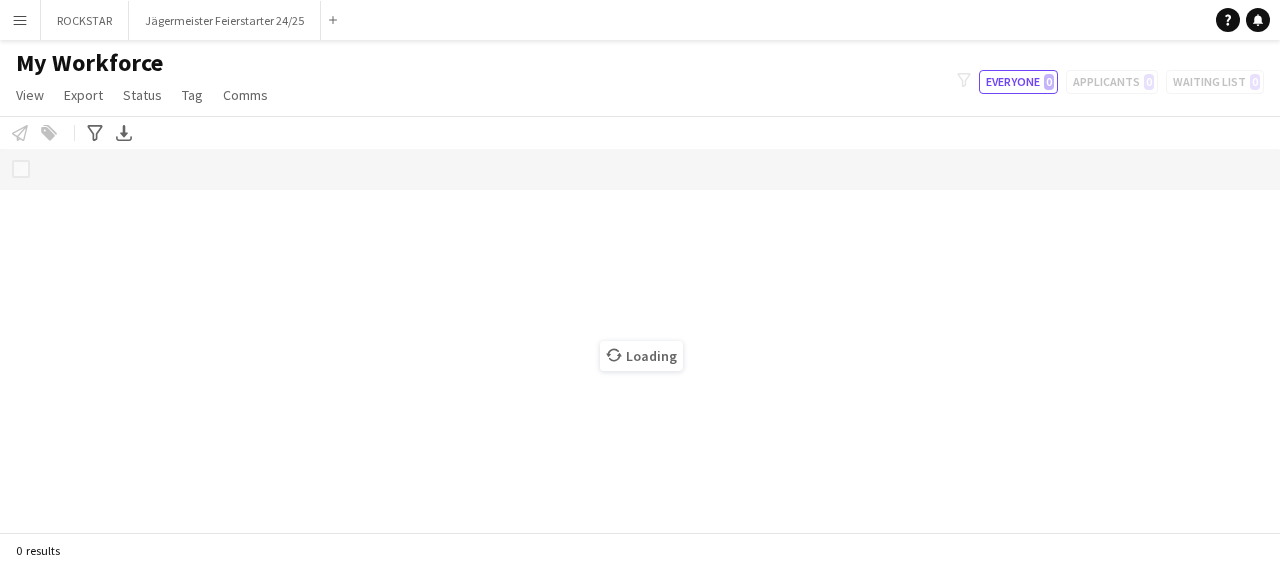 click on "Menu" at bounding box center (20, 20) 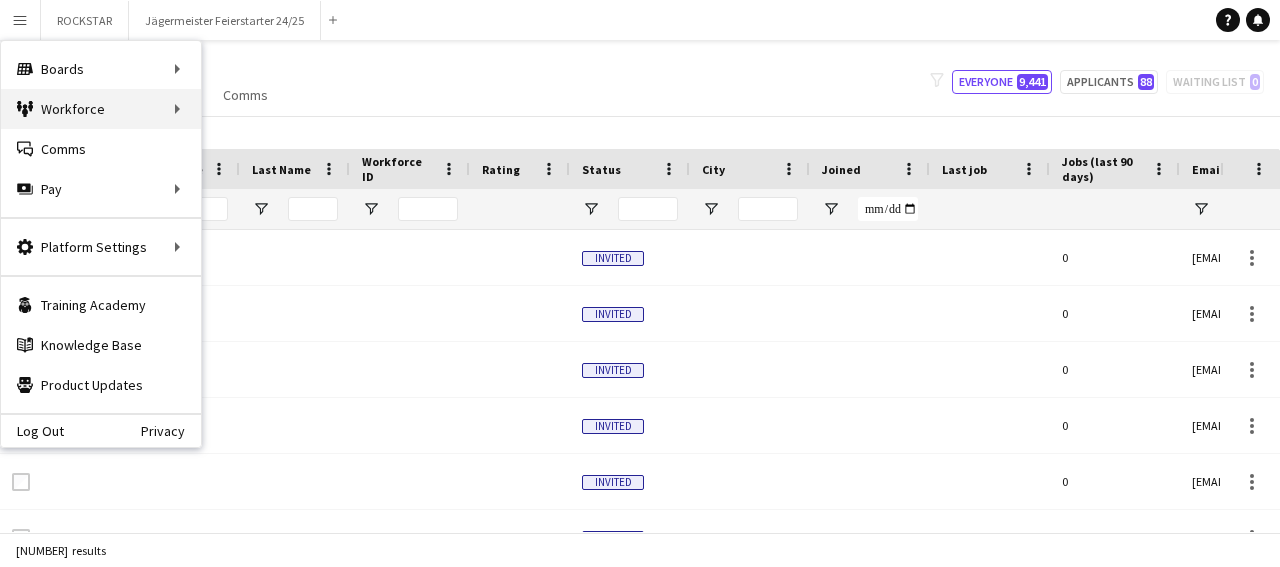 click on "Workforce
Workforce" at bounding box center [101, 109] 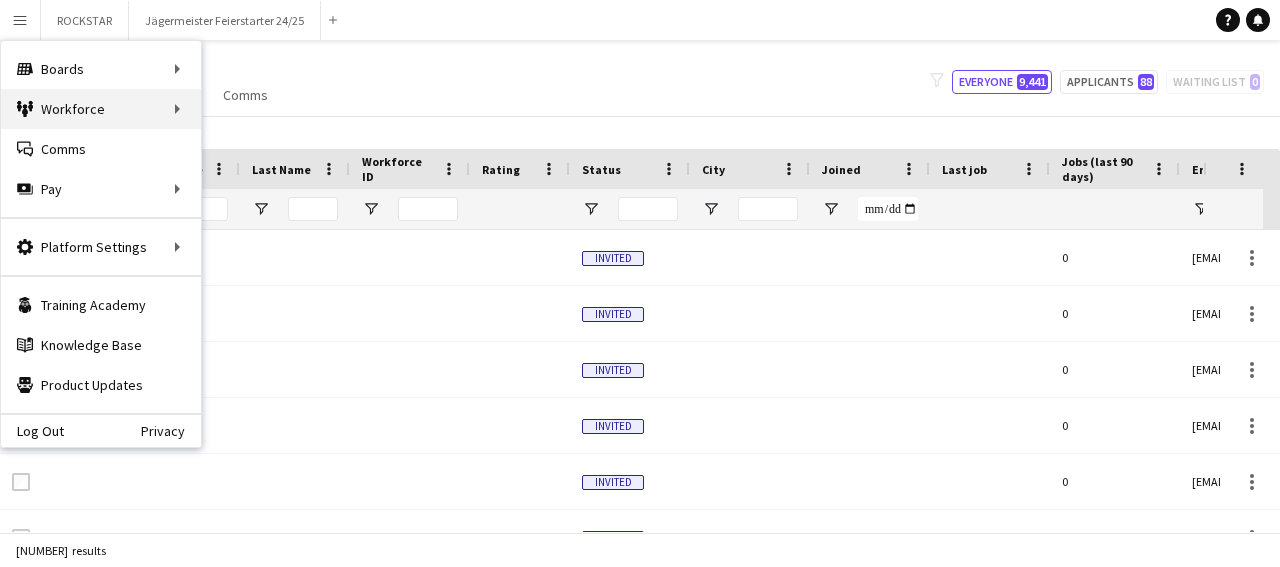 type on "******" 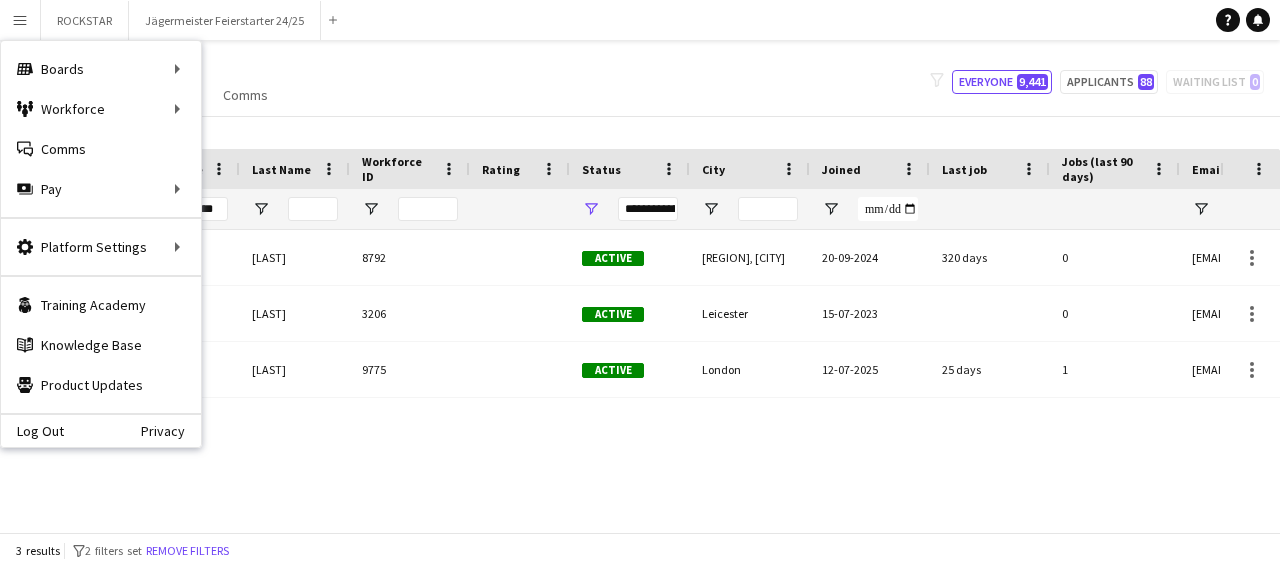 click on "[CITY] [NUMBER]" 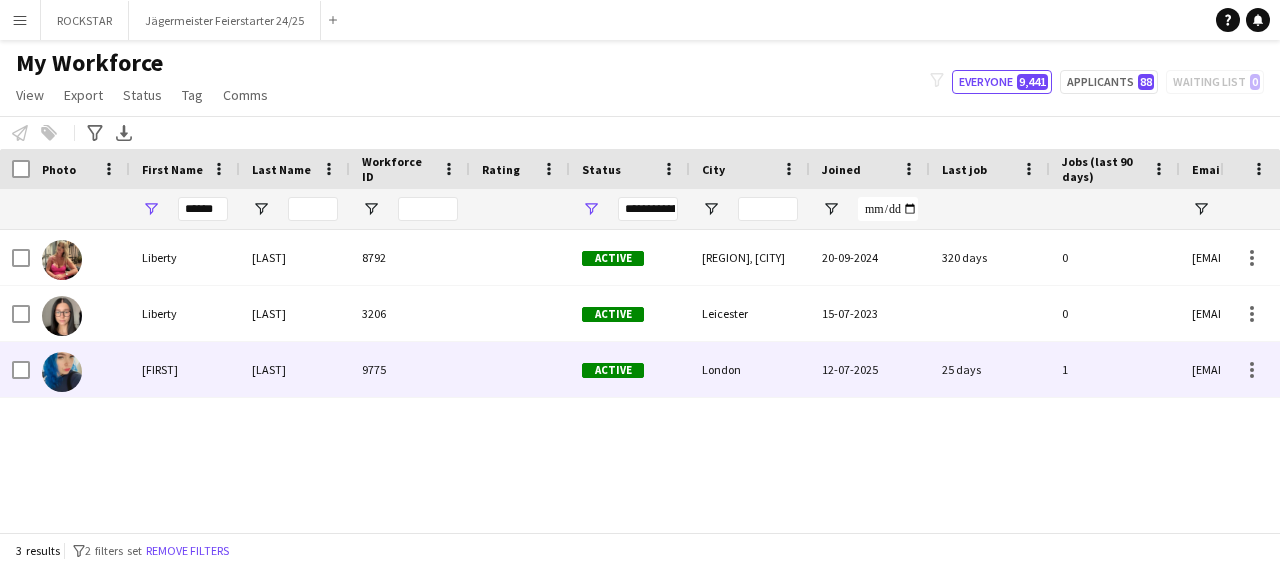 click on "[FIRST]" at bounding box center (185, 369) 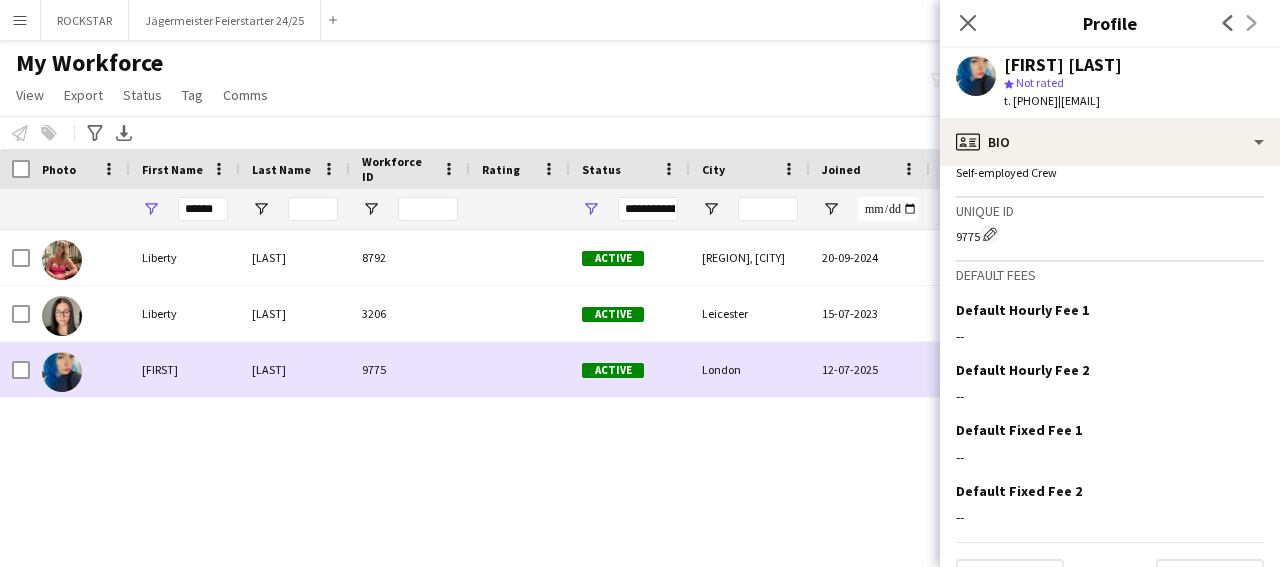 scroll, scrollTop: 777, scrollLeft: 0, axis: vertical 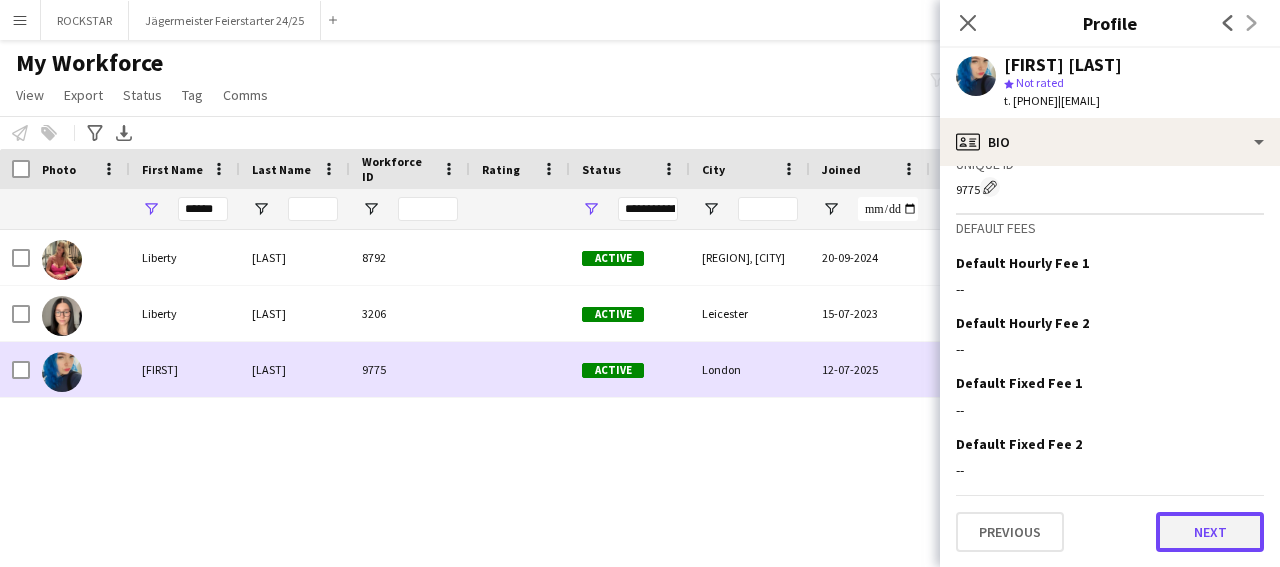 click on "Next" 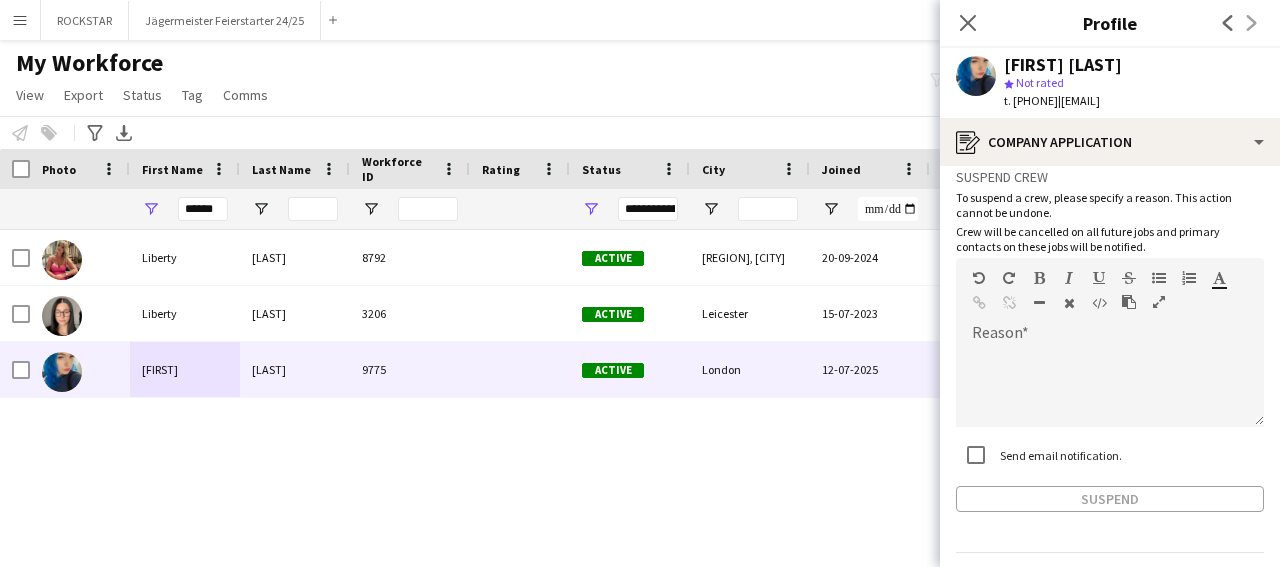scroll, scrollTop: 126, scrollLeft: 0, axis: vertical 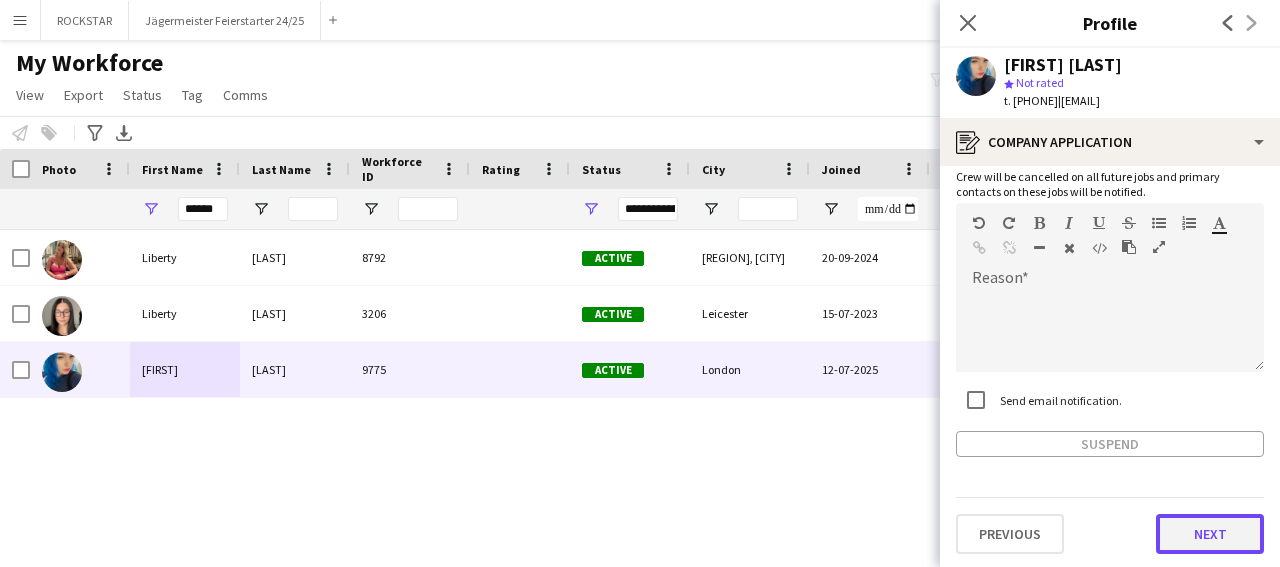 click on "Next" 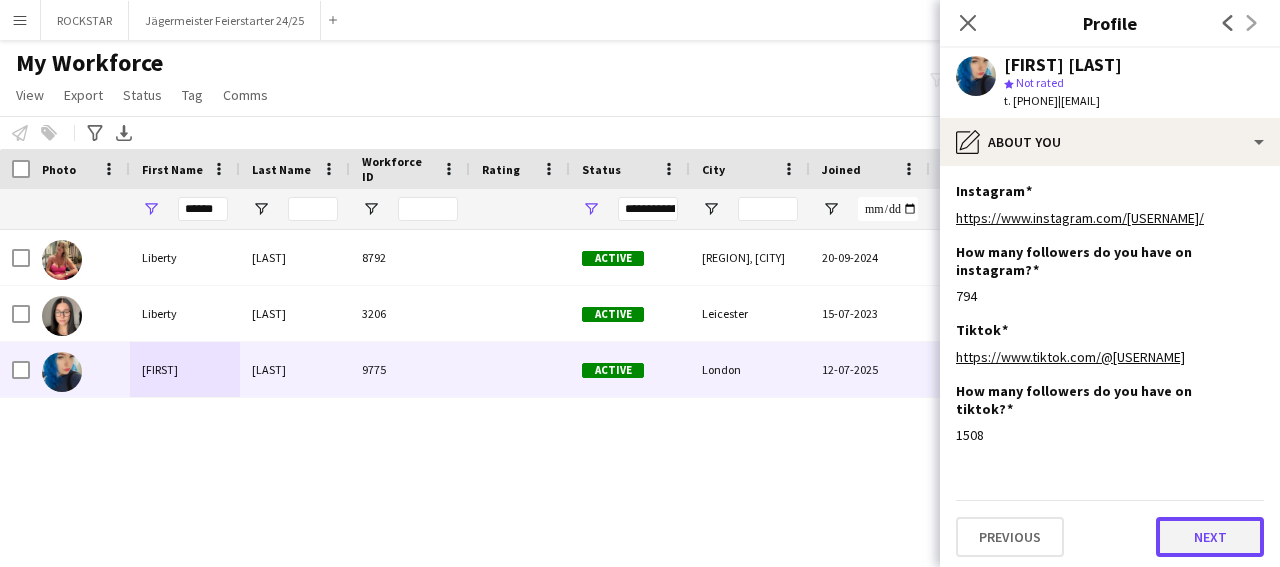 click on "Next" 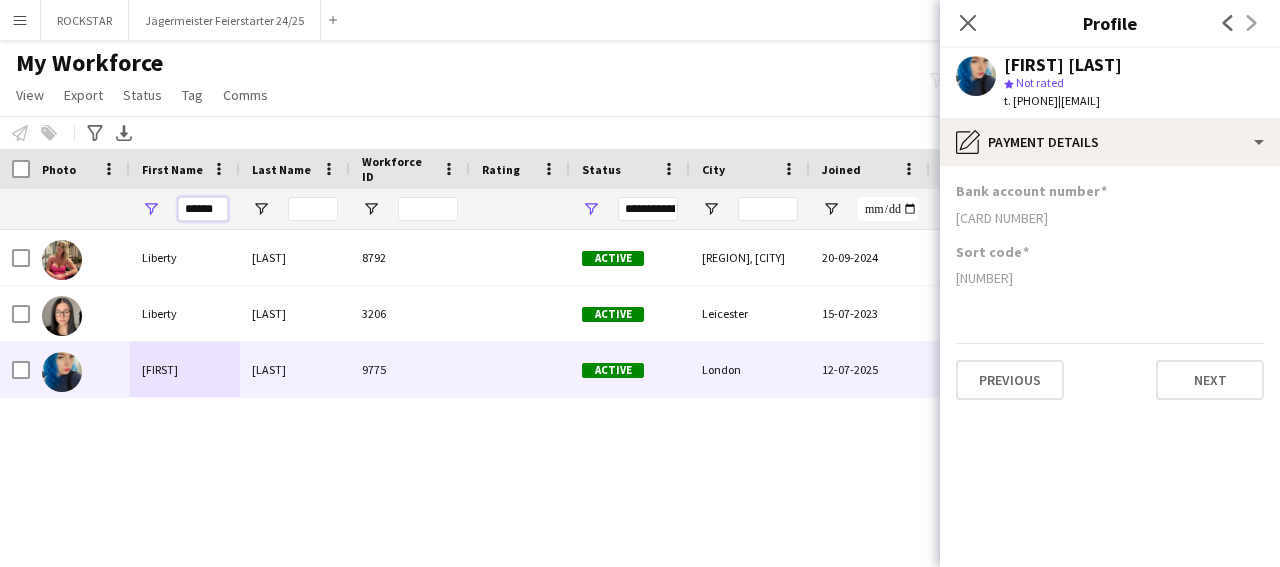 click on "******" at bounding box center [203, 209] 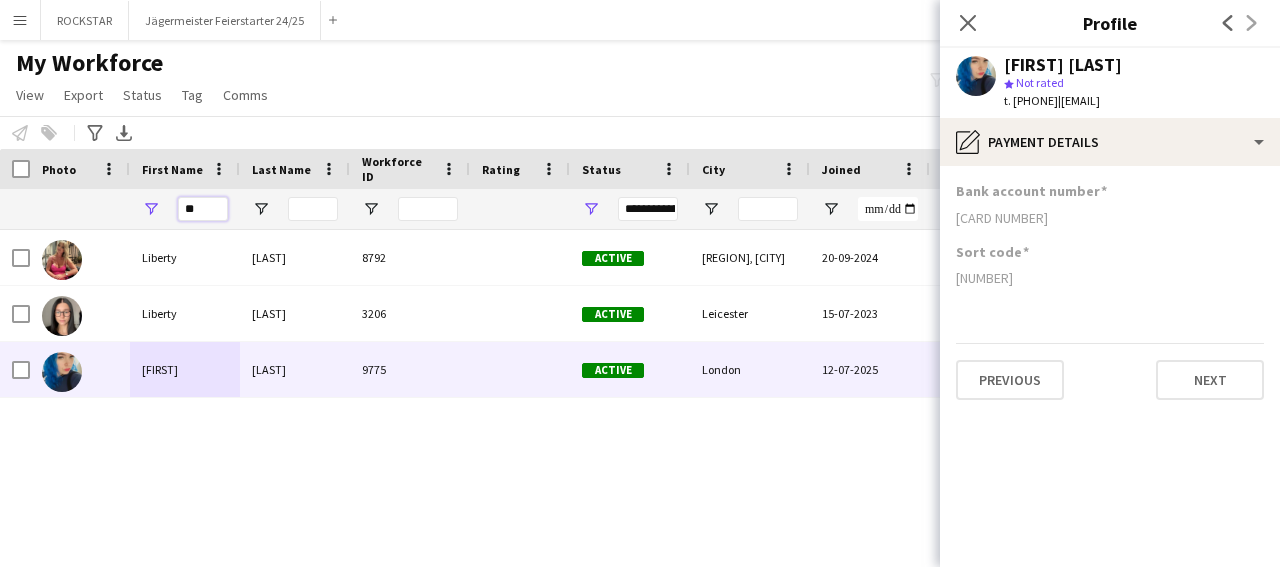 type on "*" 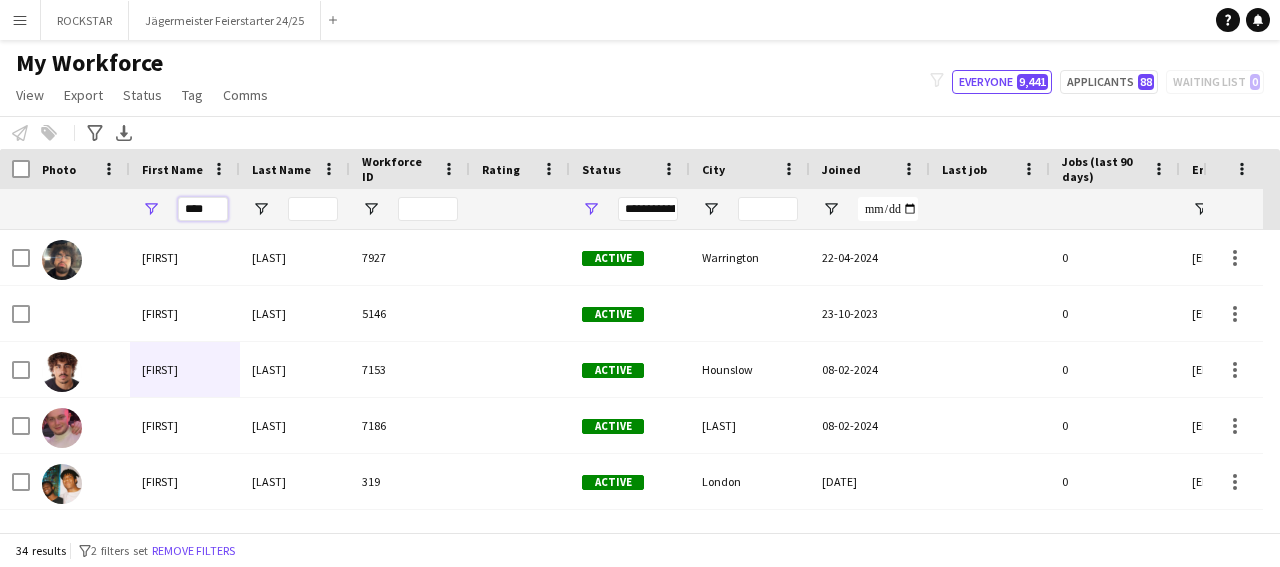type on "****" 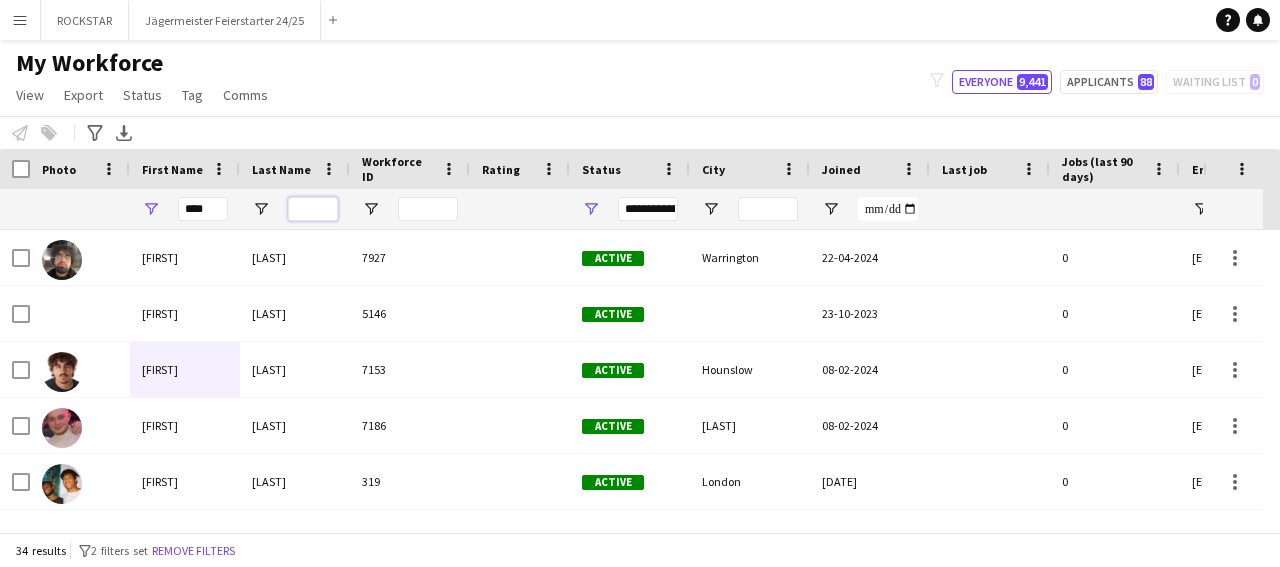 click at bounding box center (313, 209) 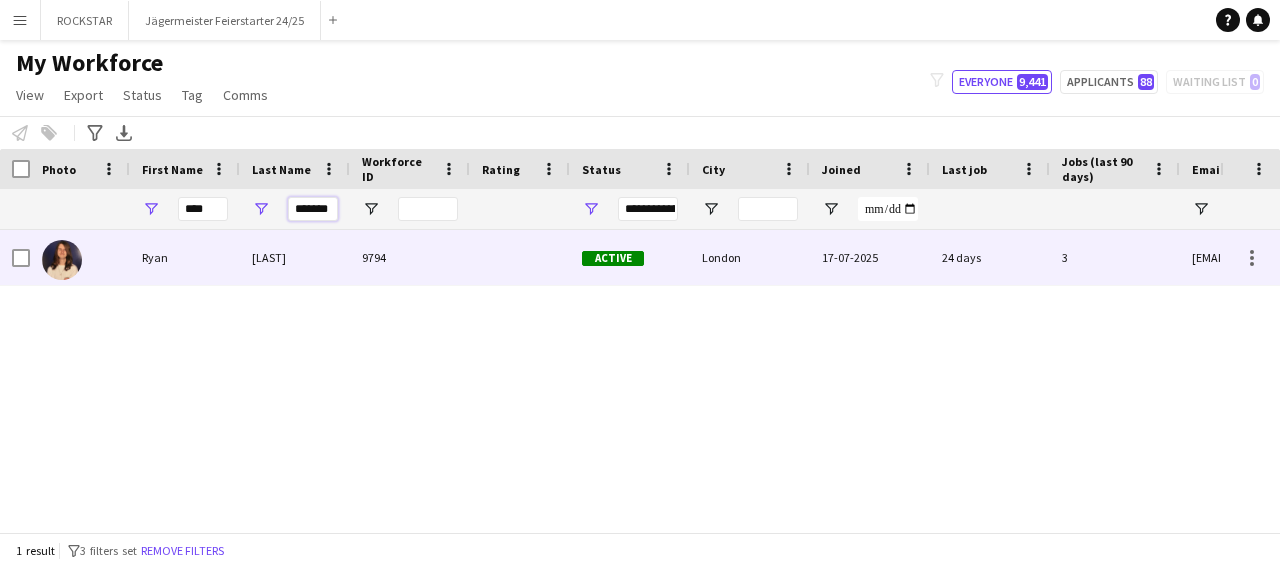type on "*******" 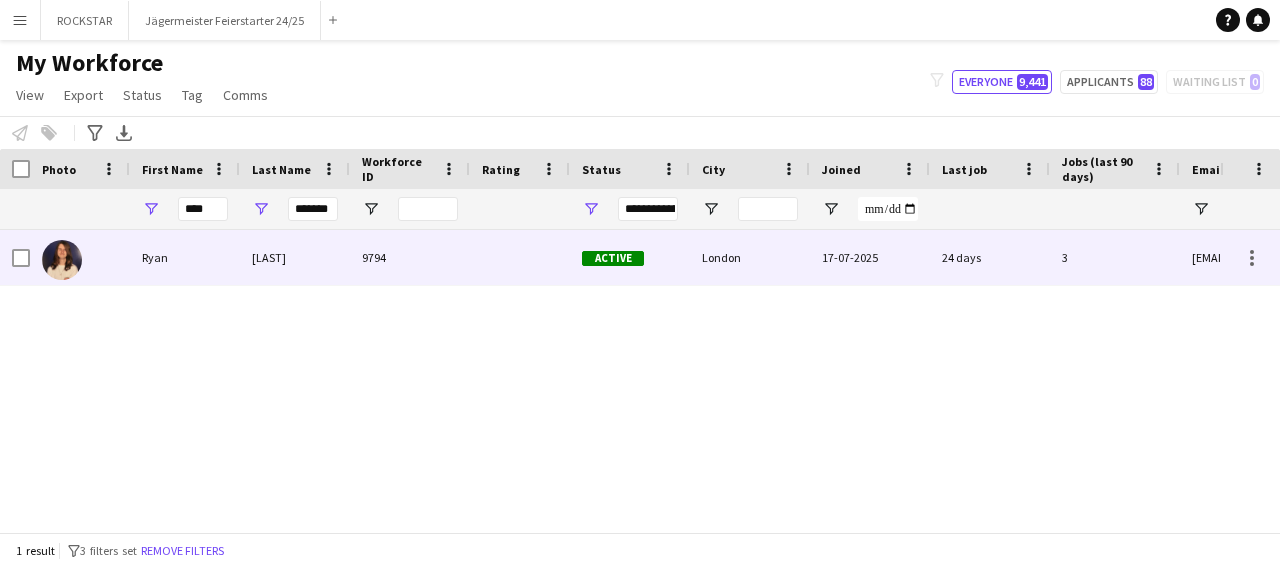 click on "London" at bounding box center [750, 257] 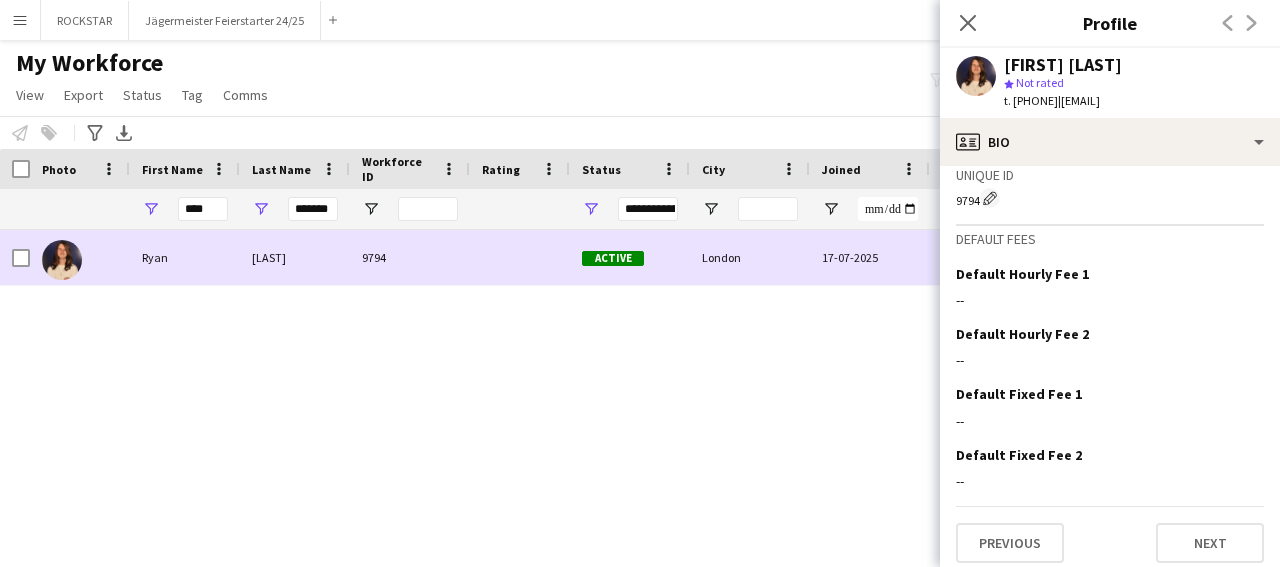 scroll, scrollTop: 793, scrollLeft: 0, axis: vertical 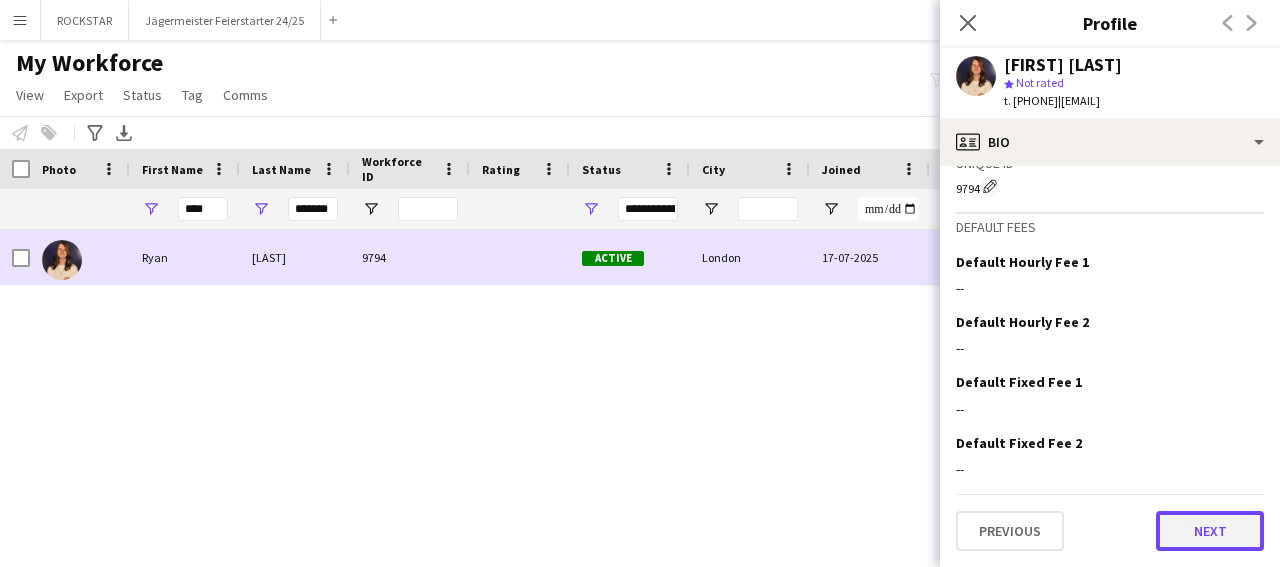 click on "Next" 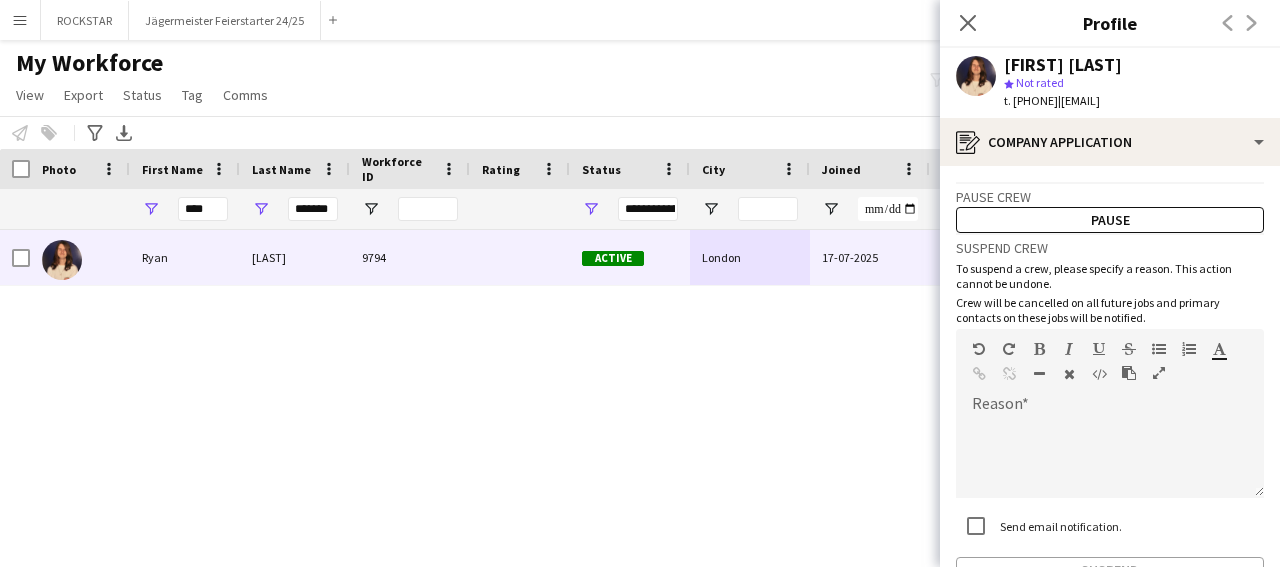 scroll, scrollTop: 126, scrollLeft: 0, axis: vertical 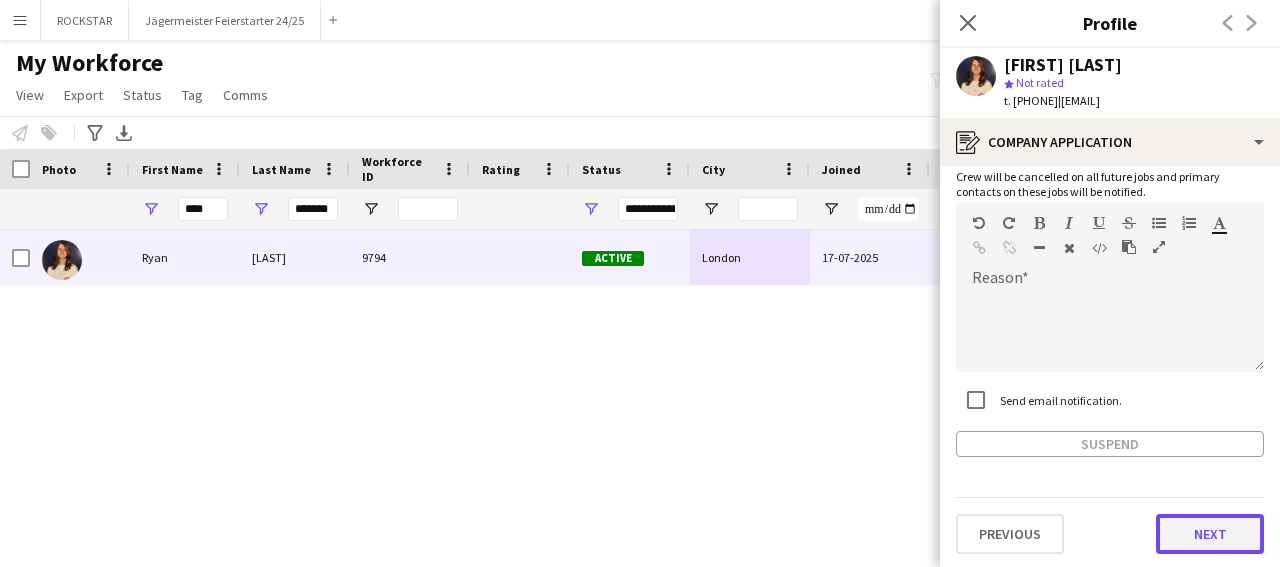 click on "Next" 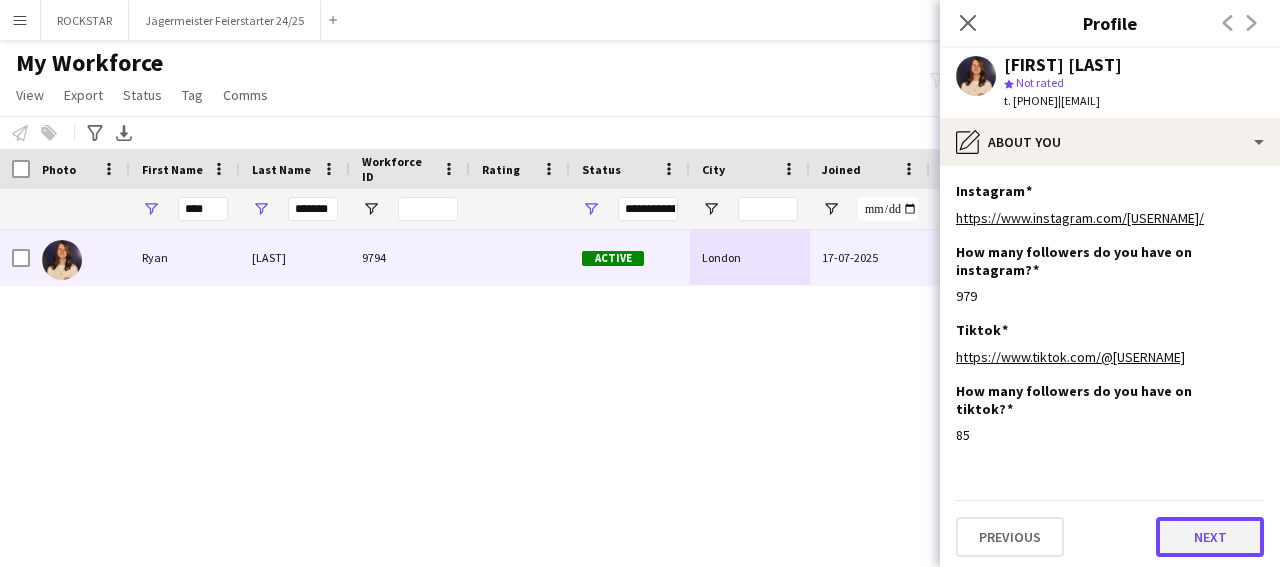 click on "Next" 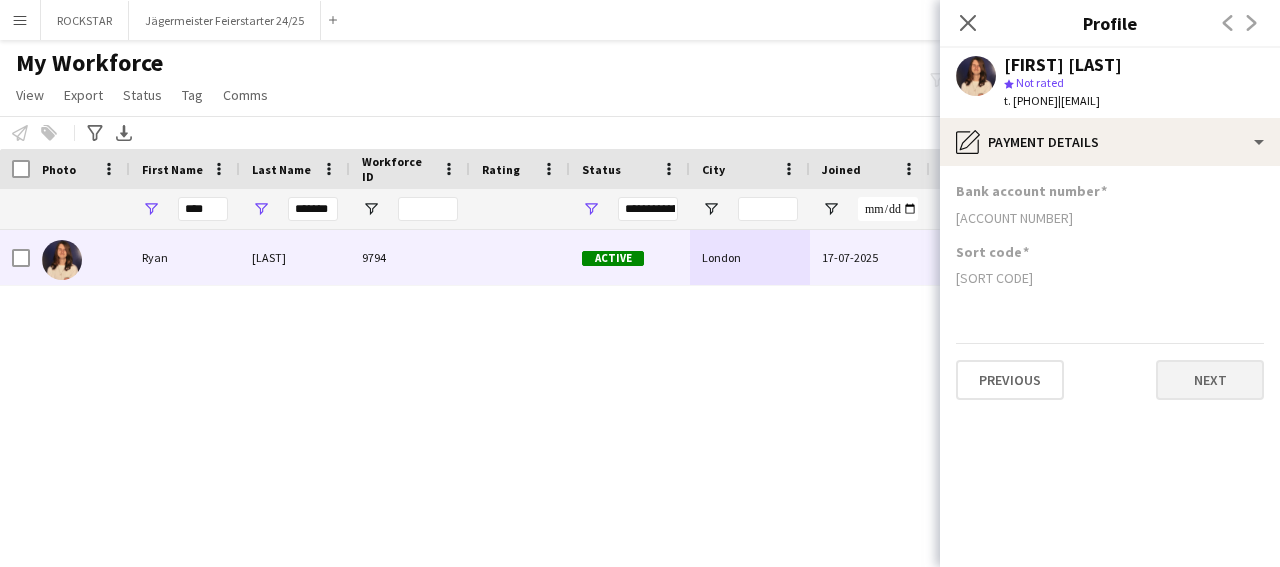 click on "Bank account number [ACCOUNT NUMBER] Sort code [SORT CODE] Previous Next" 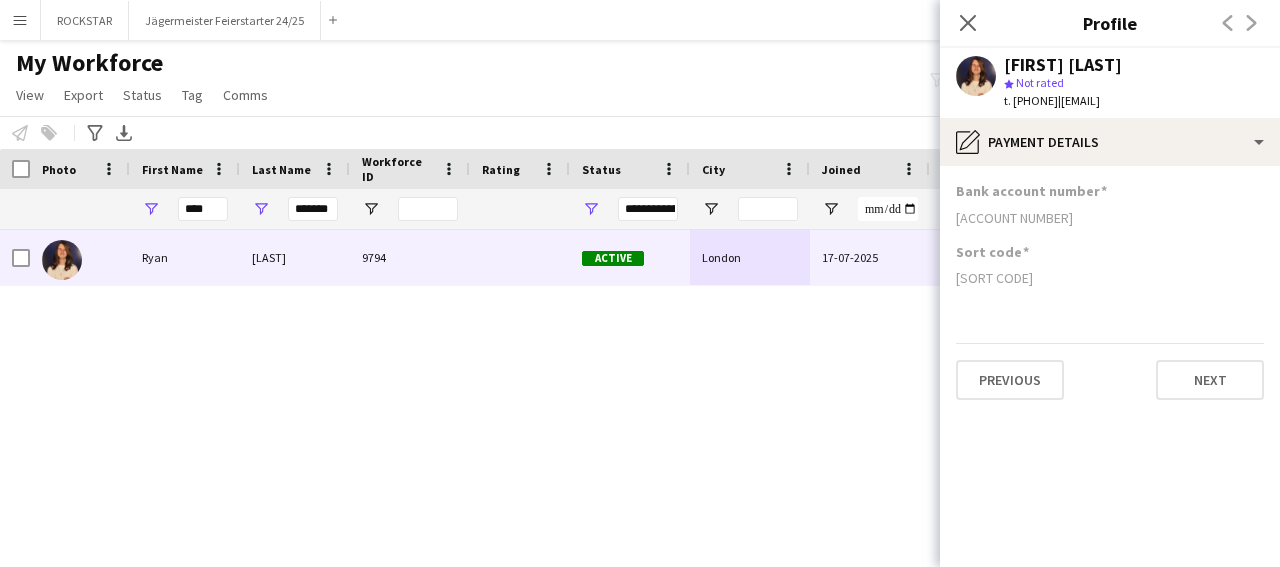 click on "Menu" at bounding box center [20, 20] 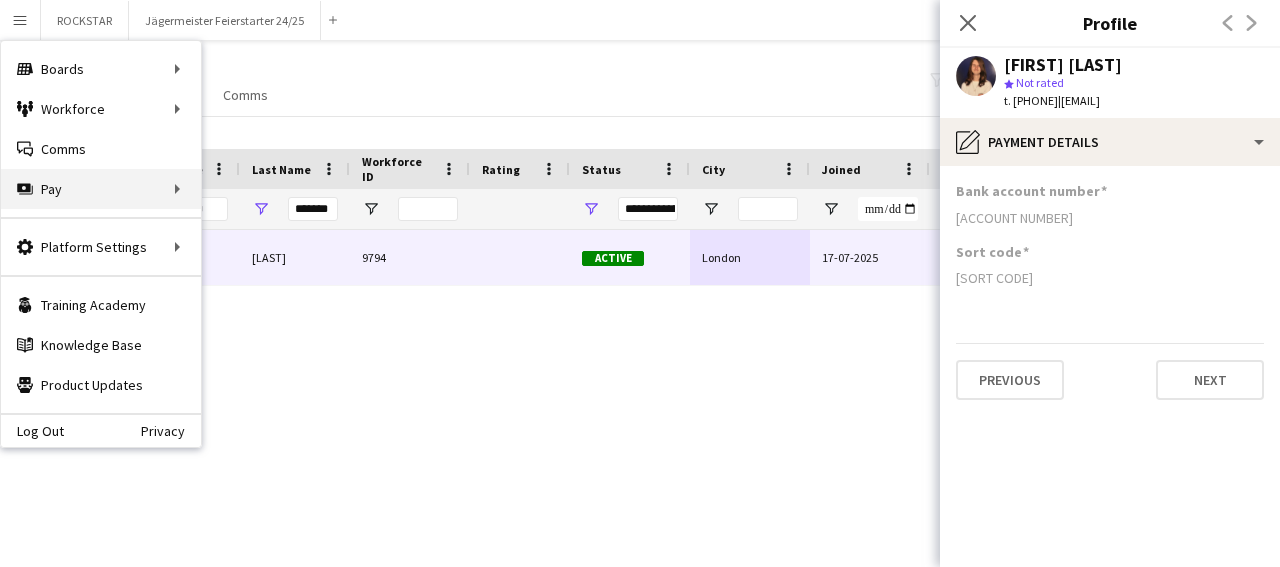 click on "Pay
Pay" at bounding box center [101, 189] 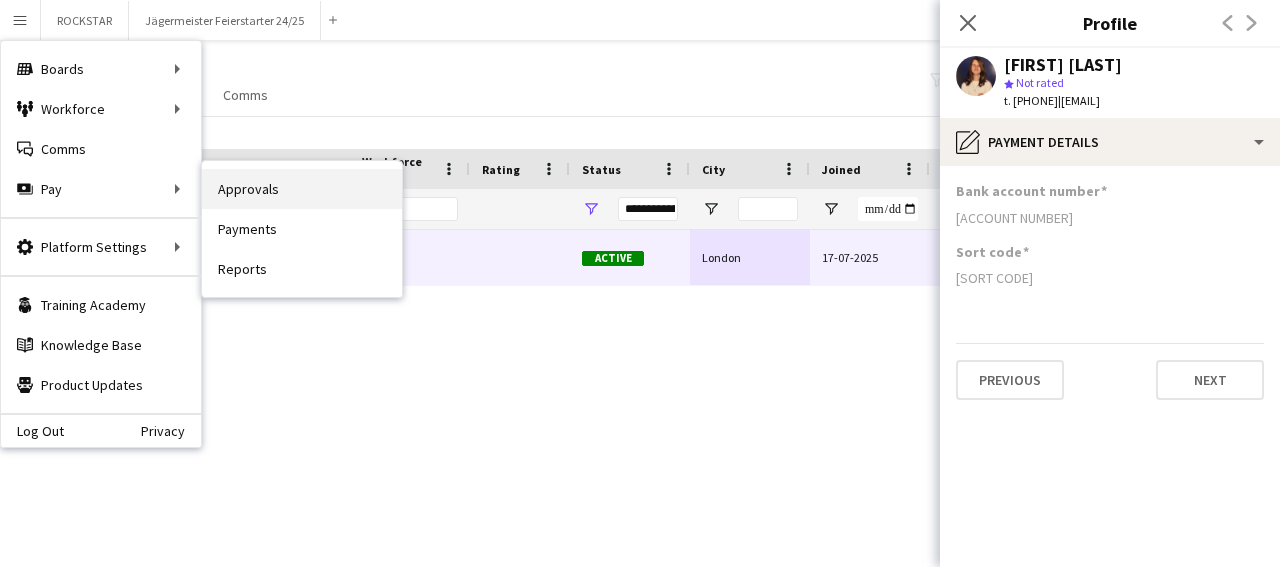 click on "Approvals" at bounding box center (302, 189) 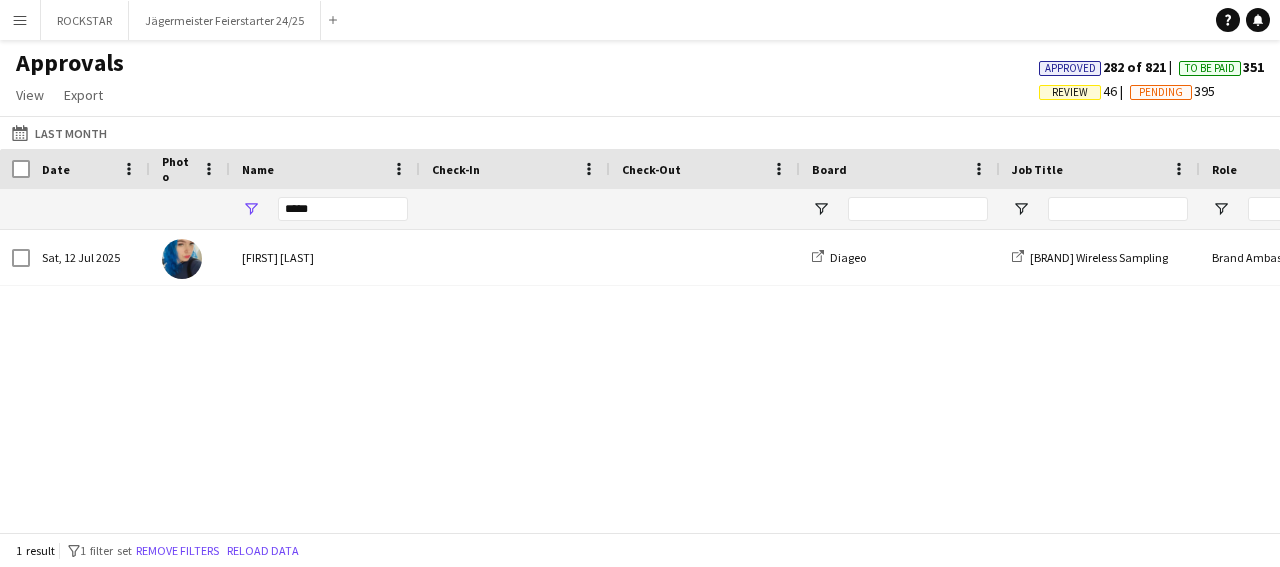 click on "*****" at bounding box center [343, 209] 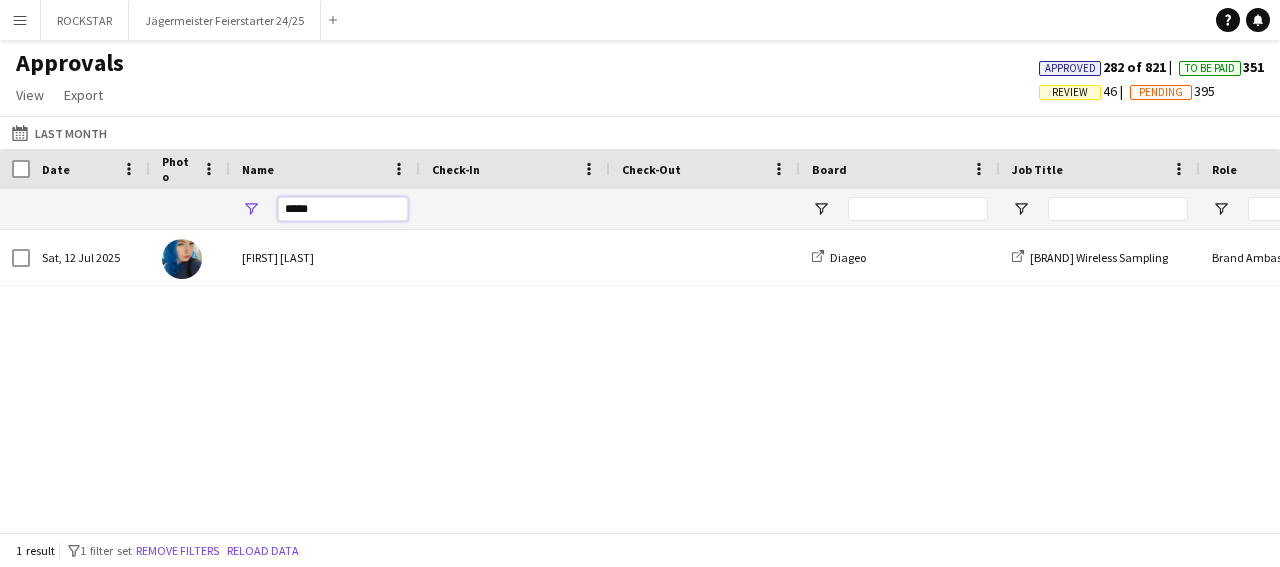 click on "*****" at bounding box center (343, 209) 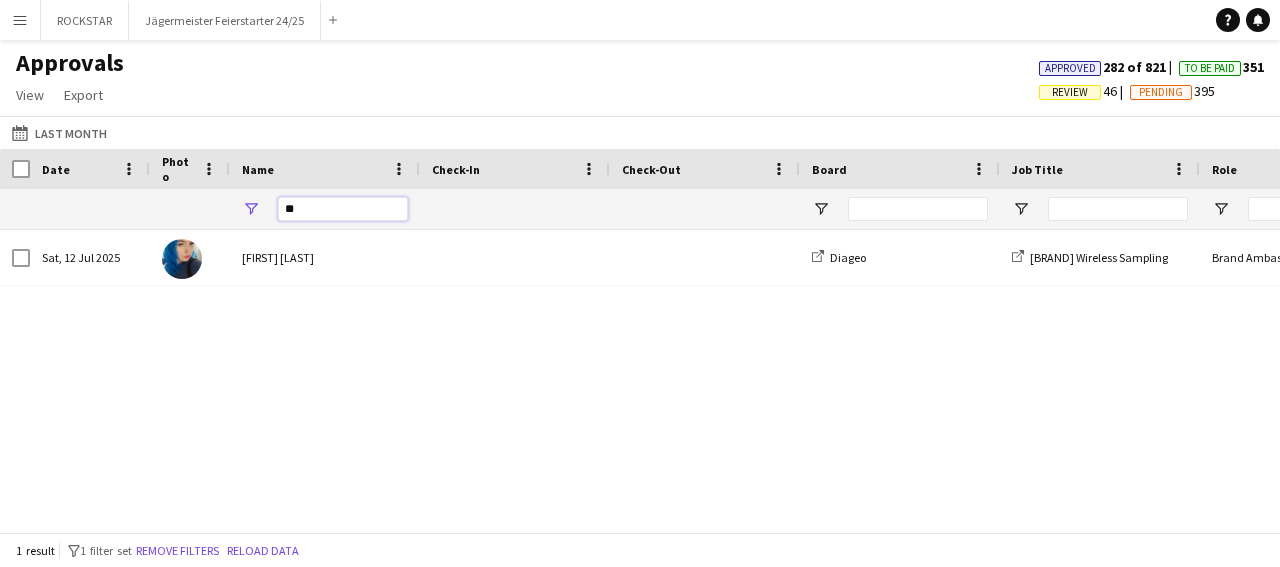 type on "*" 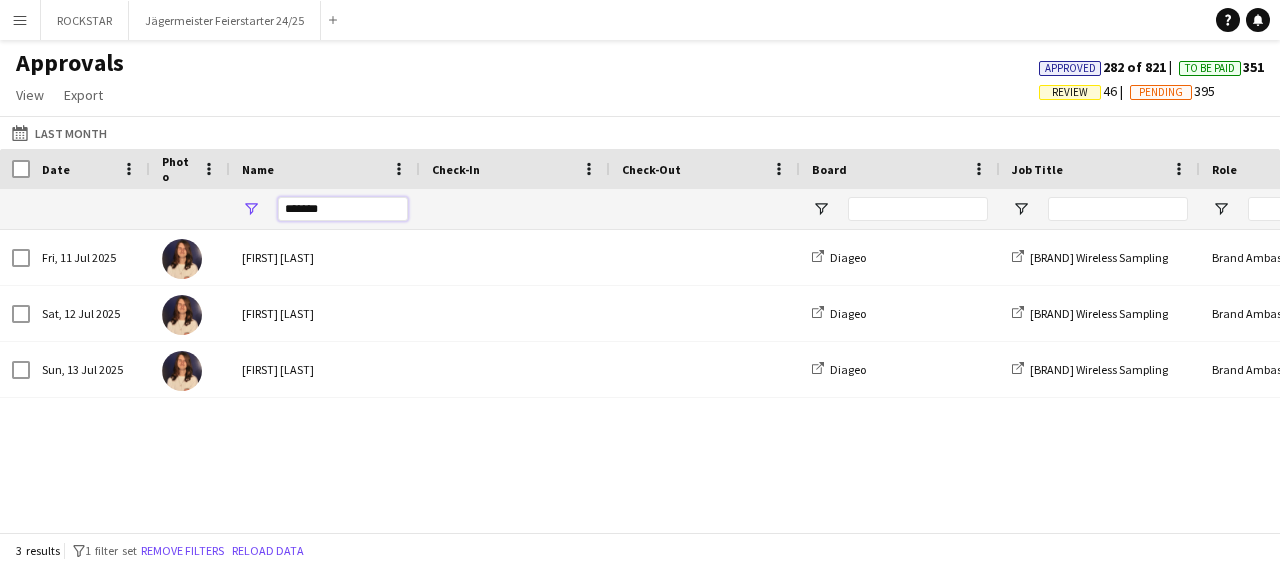 scroll, scrollTop: 0, scrollLeft: 155, axis: horizontal 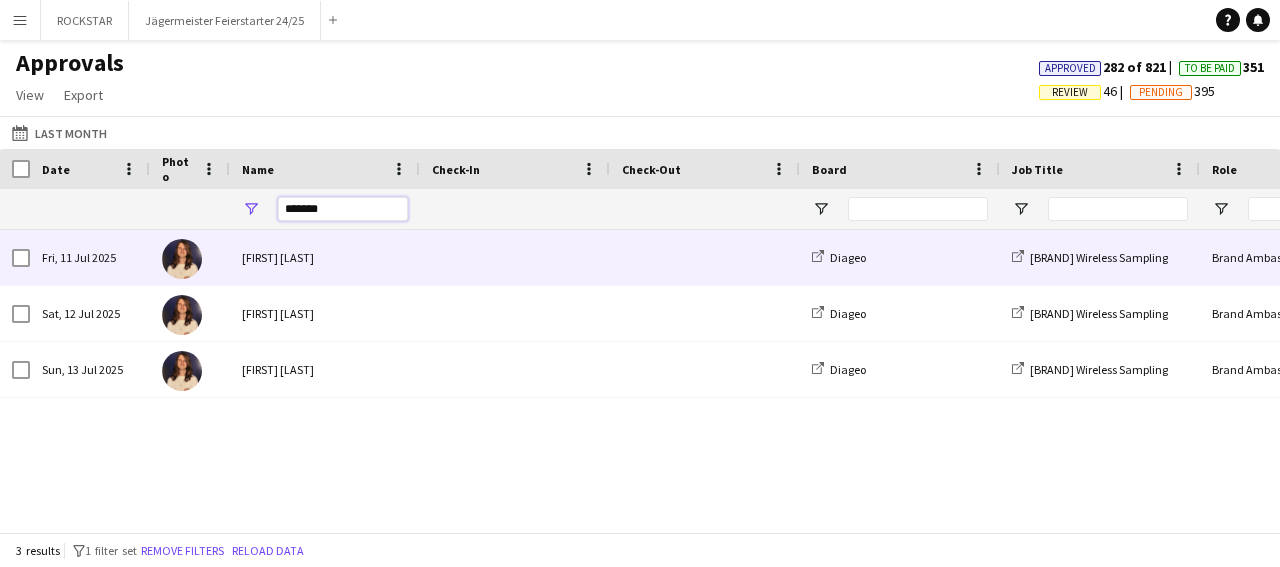 type on "*******" 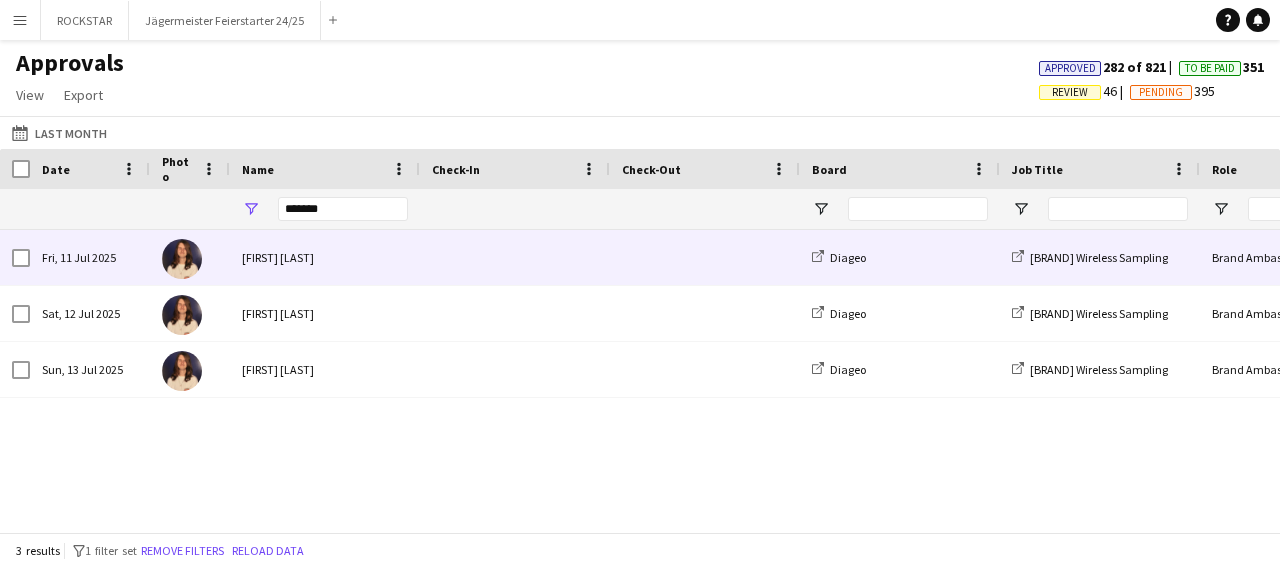 click at bounding box center [515, 257] 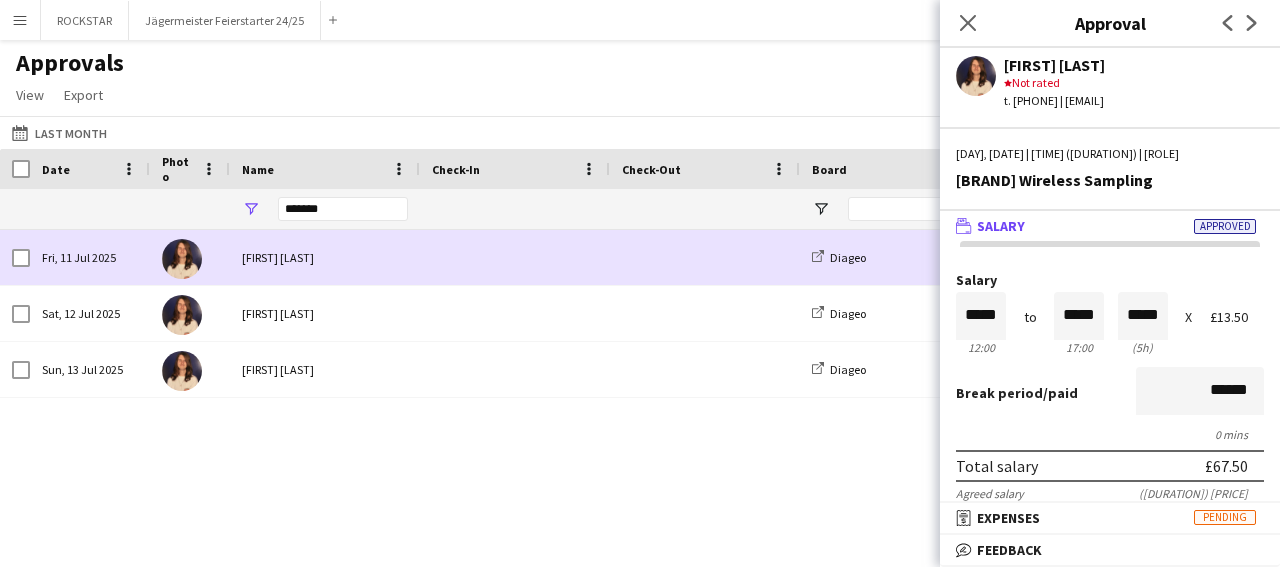 click on "[FIRST] [LAST]" at bounding box center [325, 257] 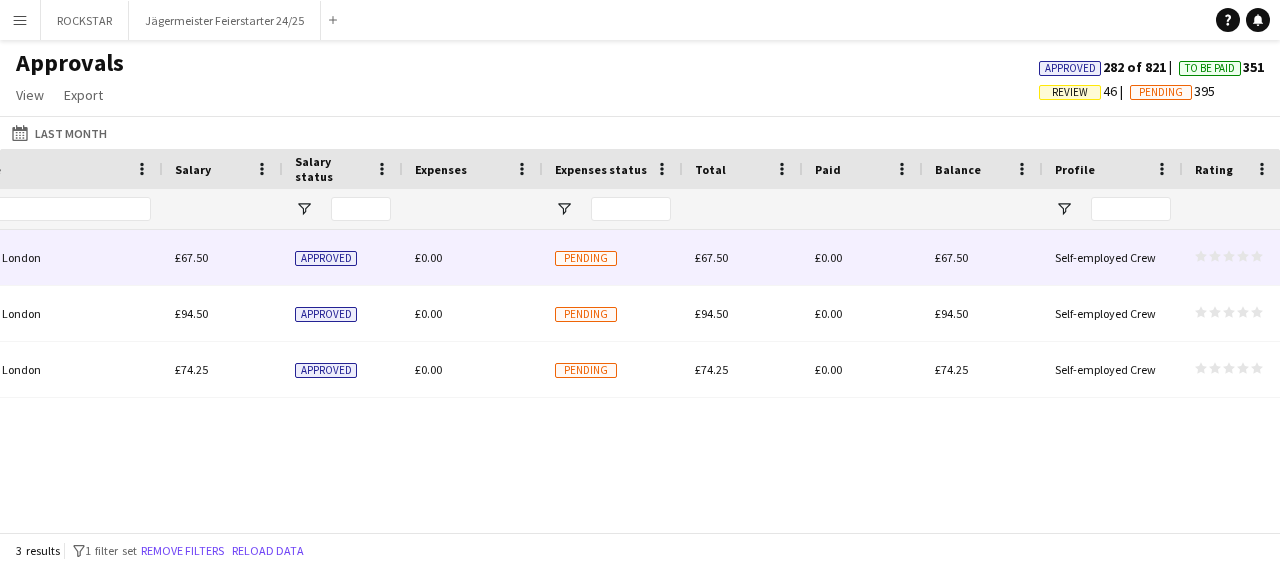 click on "£67.50" at bounding box center [223, 257] 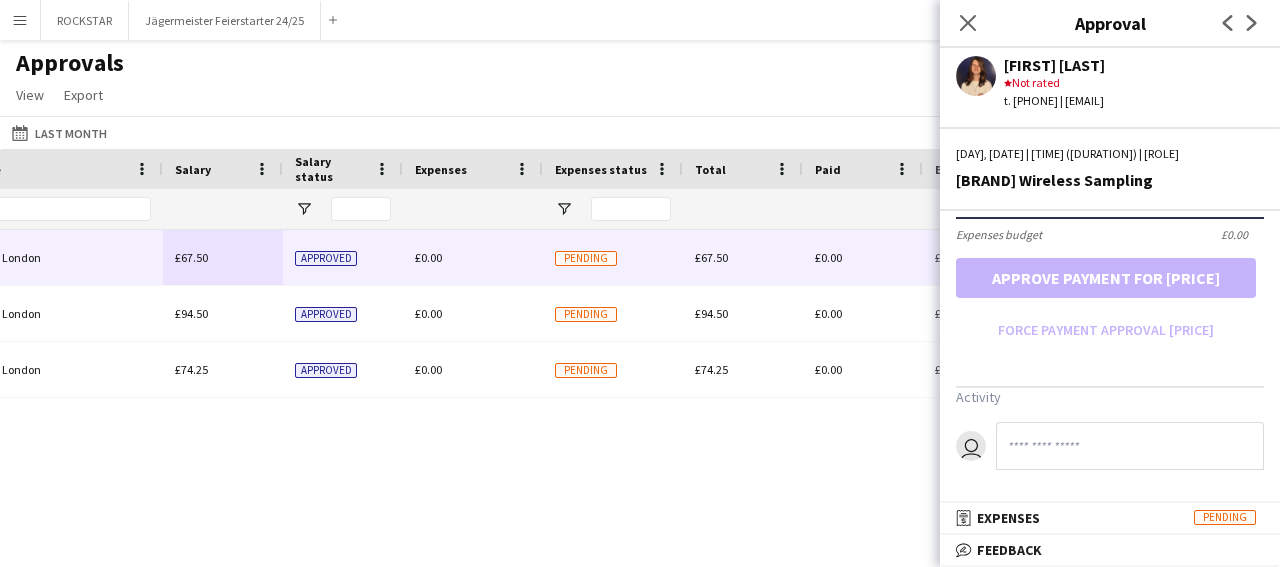 click 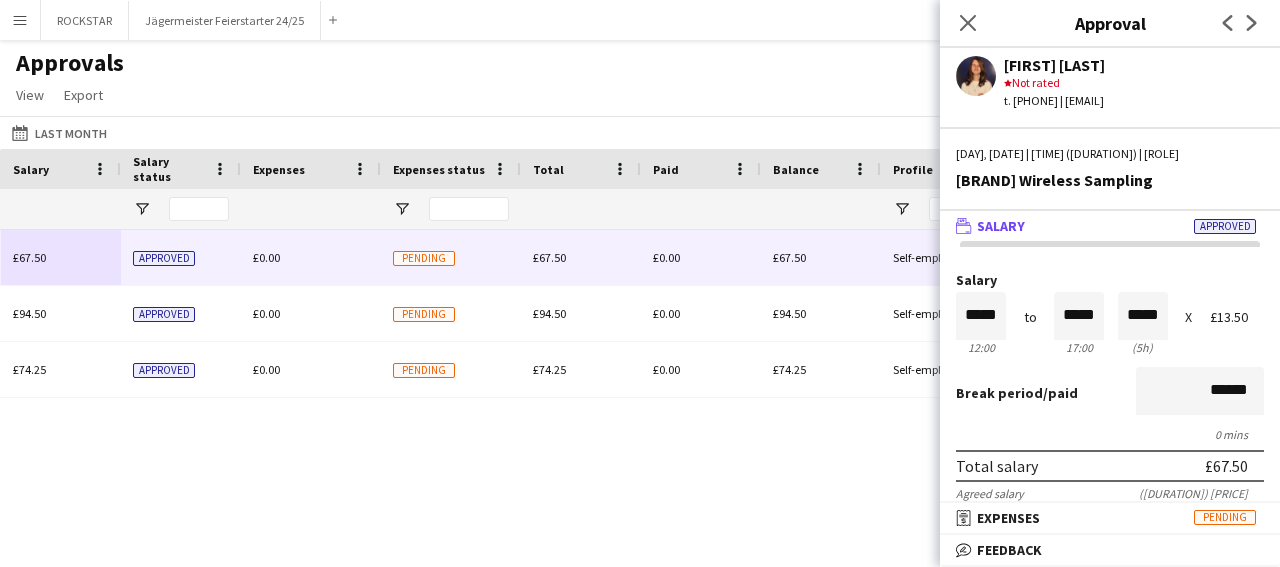 click on "Menu" at bounding box center [20, 20] 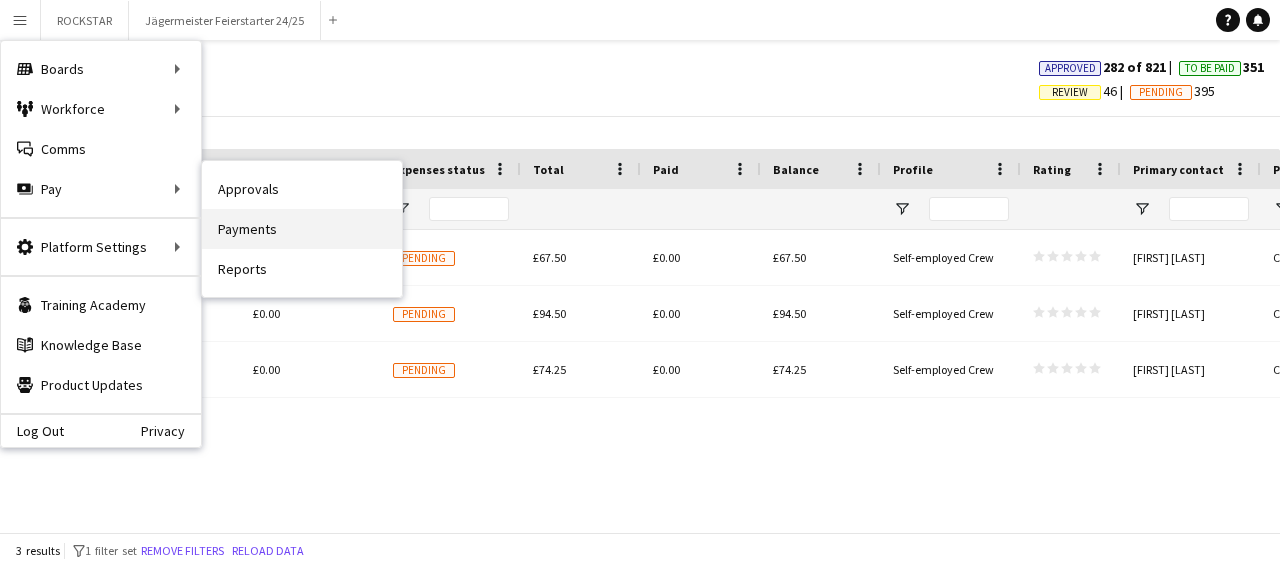 click on "Payments" at bounding box center (302, 229) 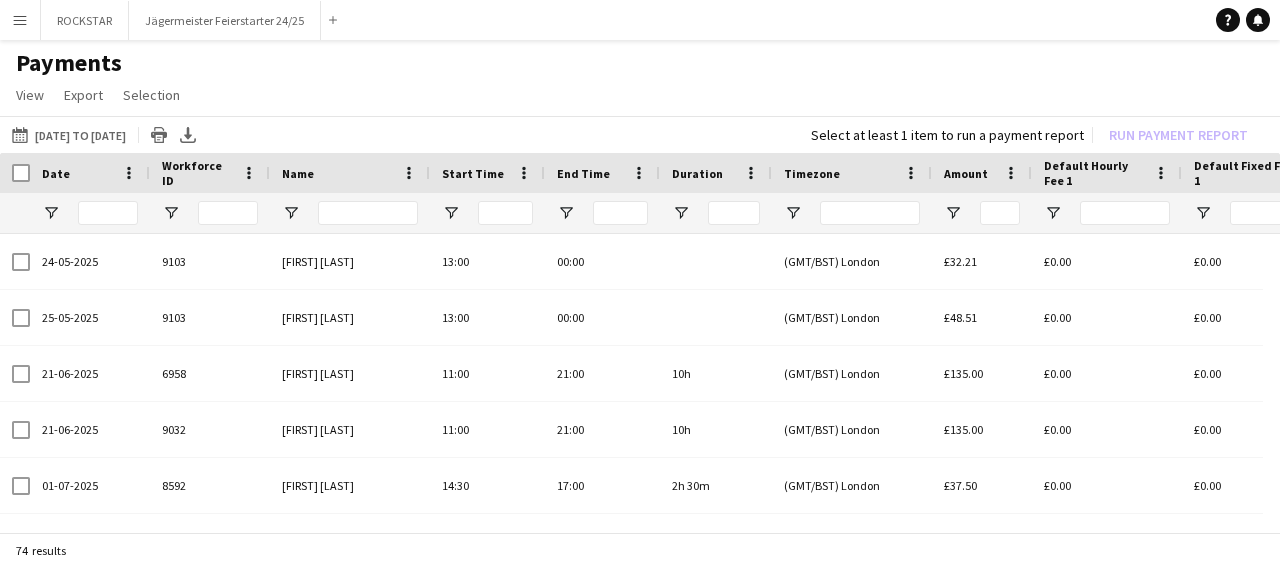 click on "Menu" at bounding box center [20, 20] 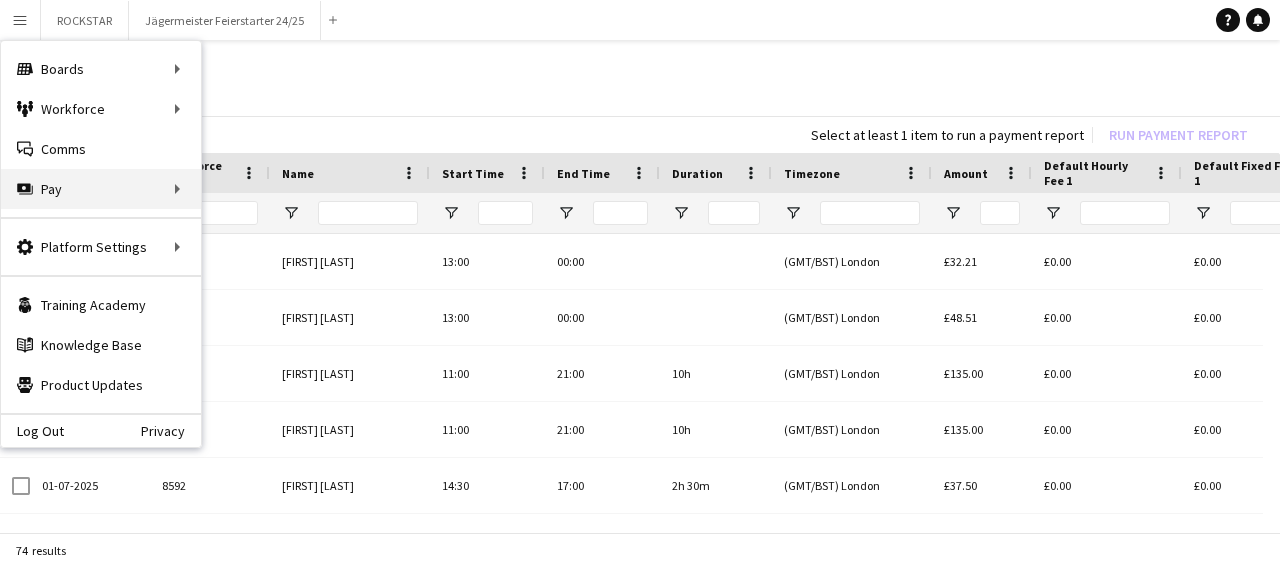 click on "Pay
Pay" at bounding box center [101, 189] 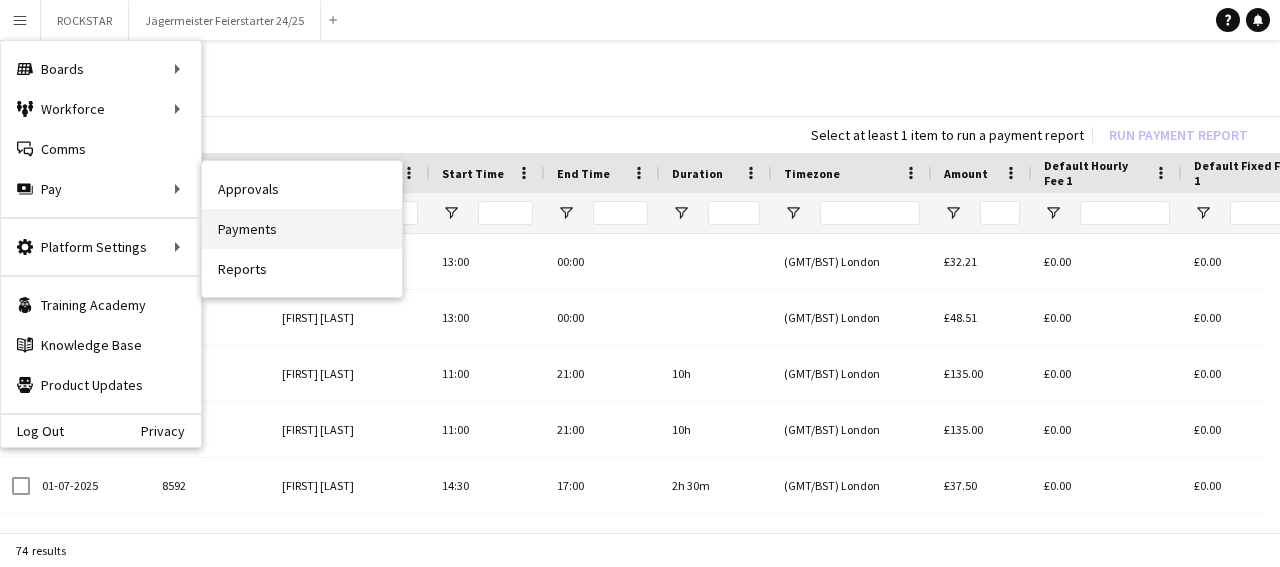 click on "Payments" at bounding box center [302, 229] 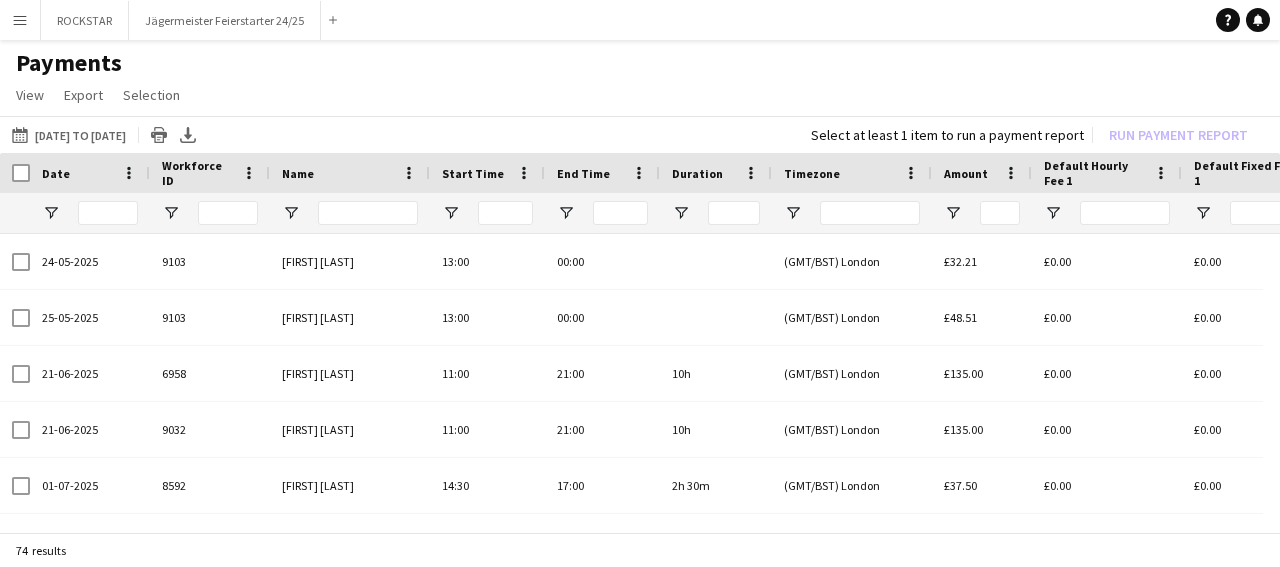 click at bounding box center [368, 213] 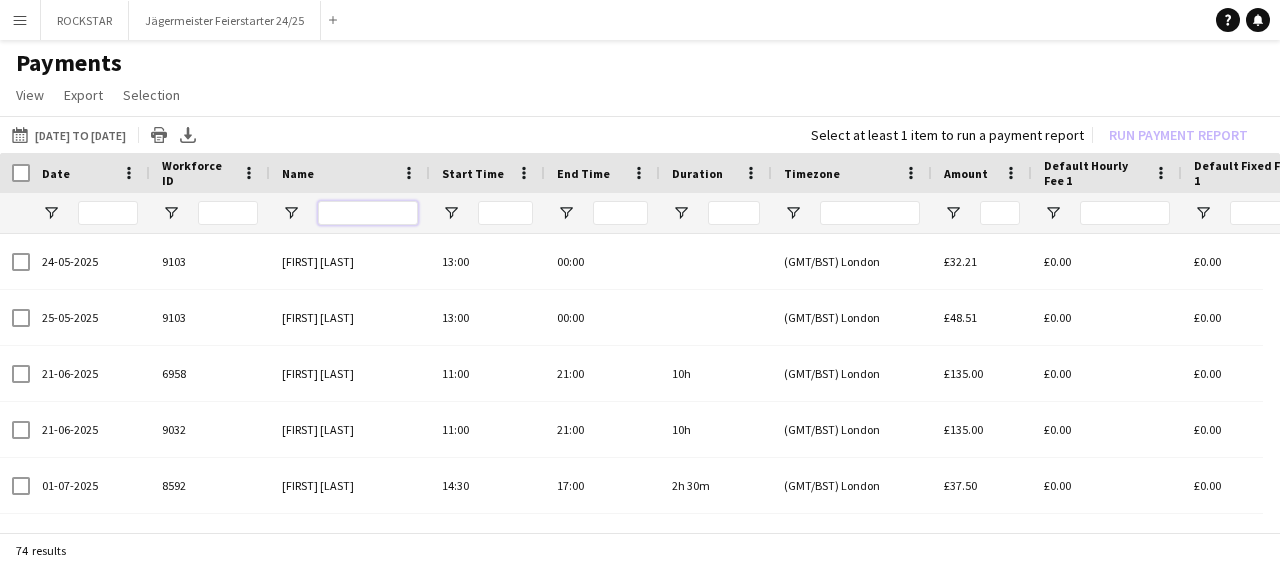 click at bounding box center [368, 213] 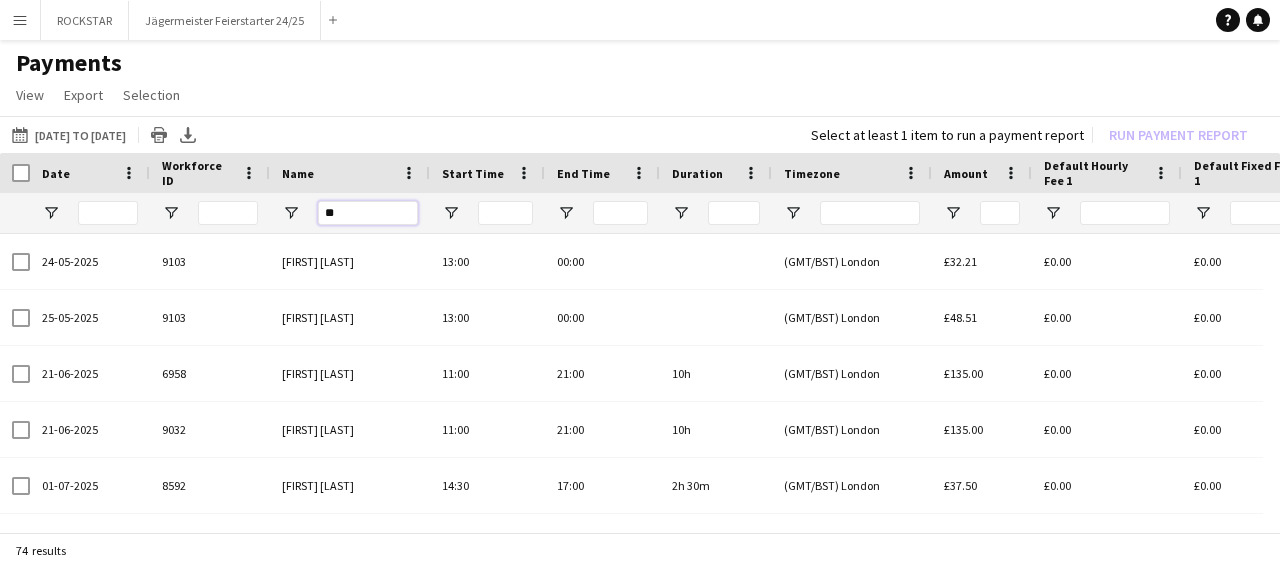 type on "***" 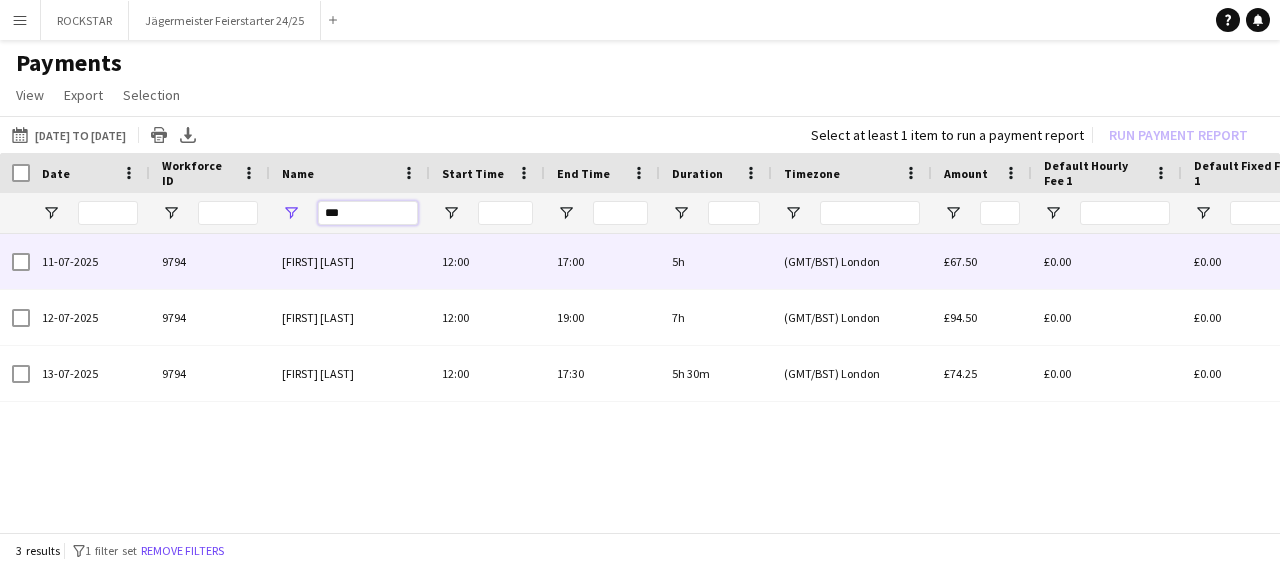 scroll, scrollTop: 0, scrollLeft: 304, axis: horizontal 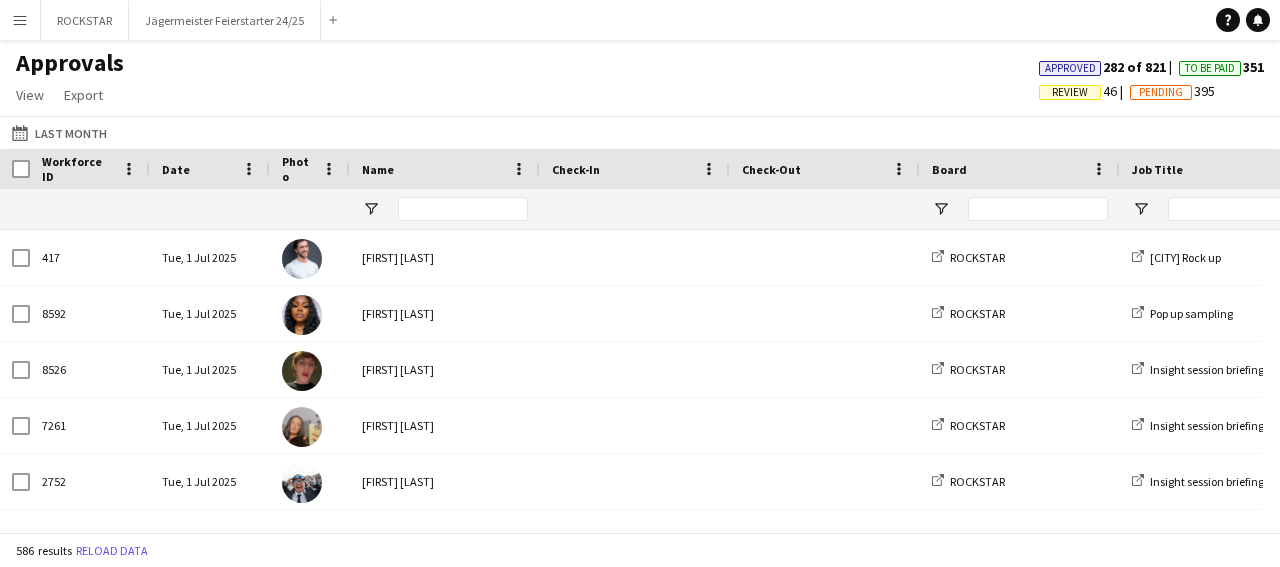 type on "*******" 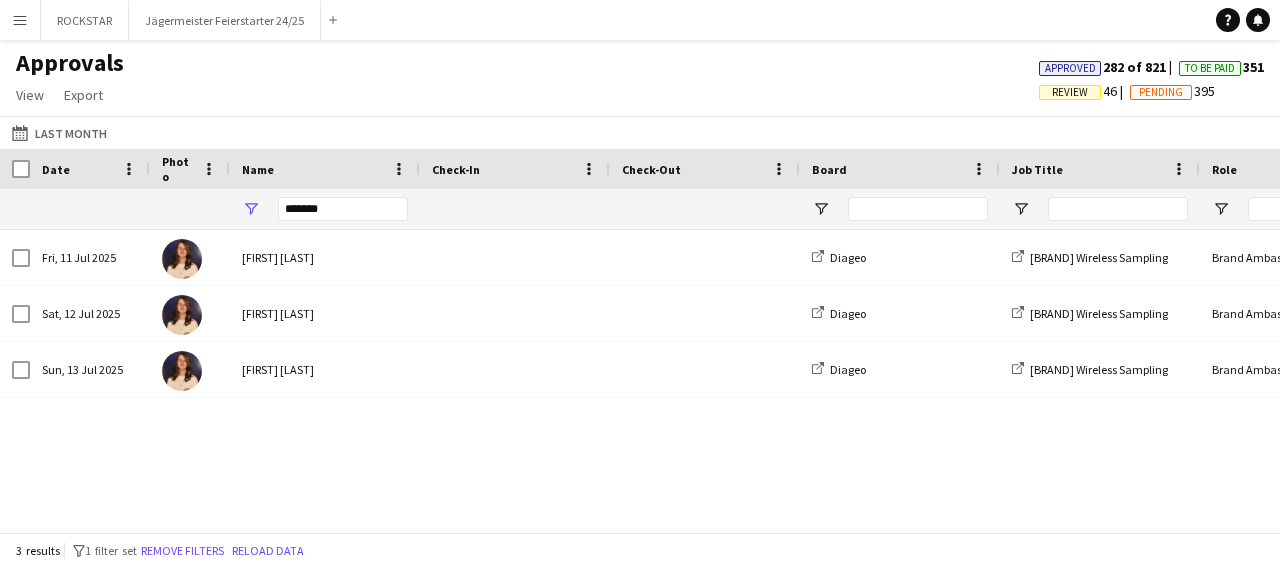 click on "Menu
Boards
Boards   Boards   All jobs   Status
Workforce
Workforce   My Workforce   Recruiting
Comms
Comms
Pay
Pay   Approvals   Payments   Reports
Platform Settings
Platform Settings   App settings   Your settings   Profiles
Training Academy
Training Academy
Knowledge Base
Knowledge Base
Product Updates
Product Updates   Log Out   Privacy   ROCKSTAR
Close
Jägermeister Feierstarter 24/25
Close
Add
Help
Notifications" at bounding box center [640, 20] 